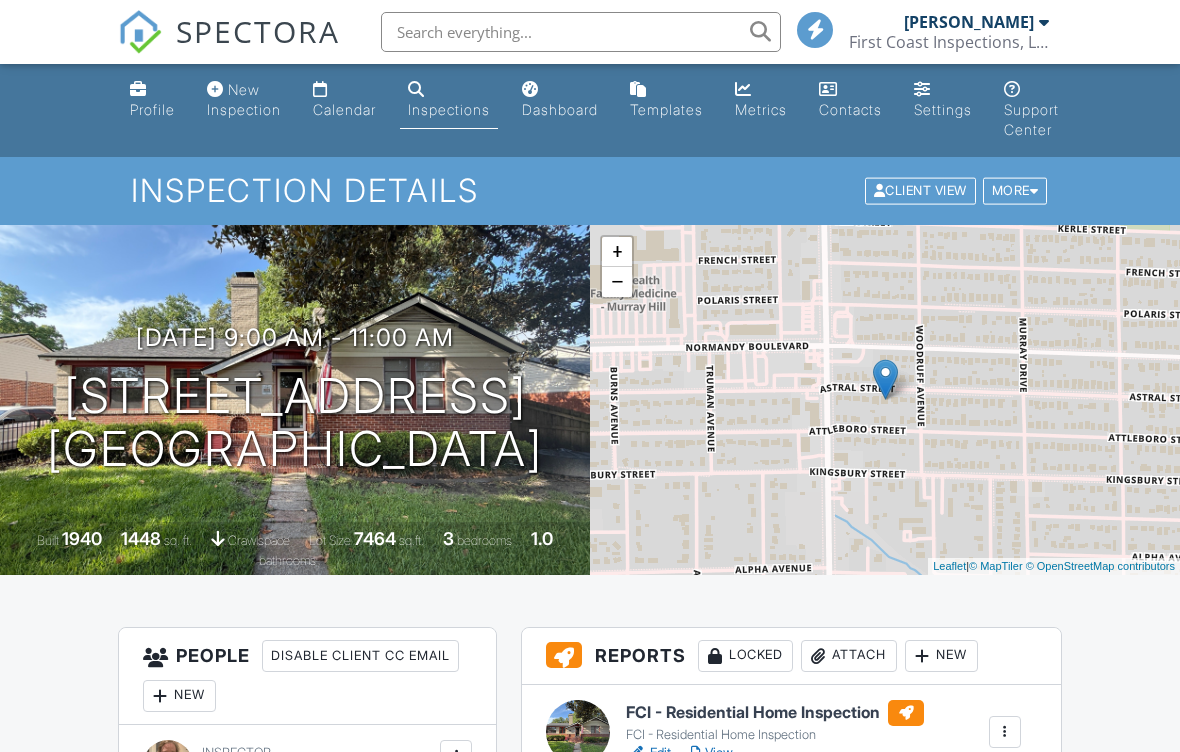 scroll, scrollTop: 105, scrollLeft: 0, axis: vertical 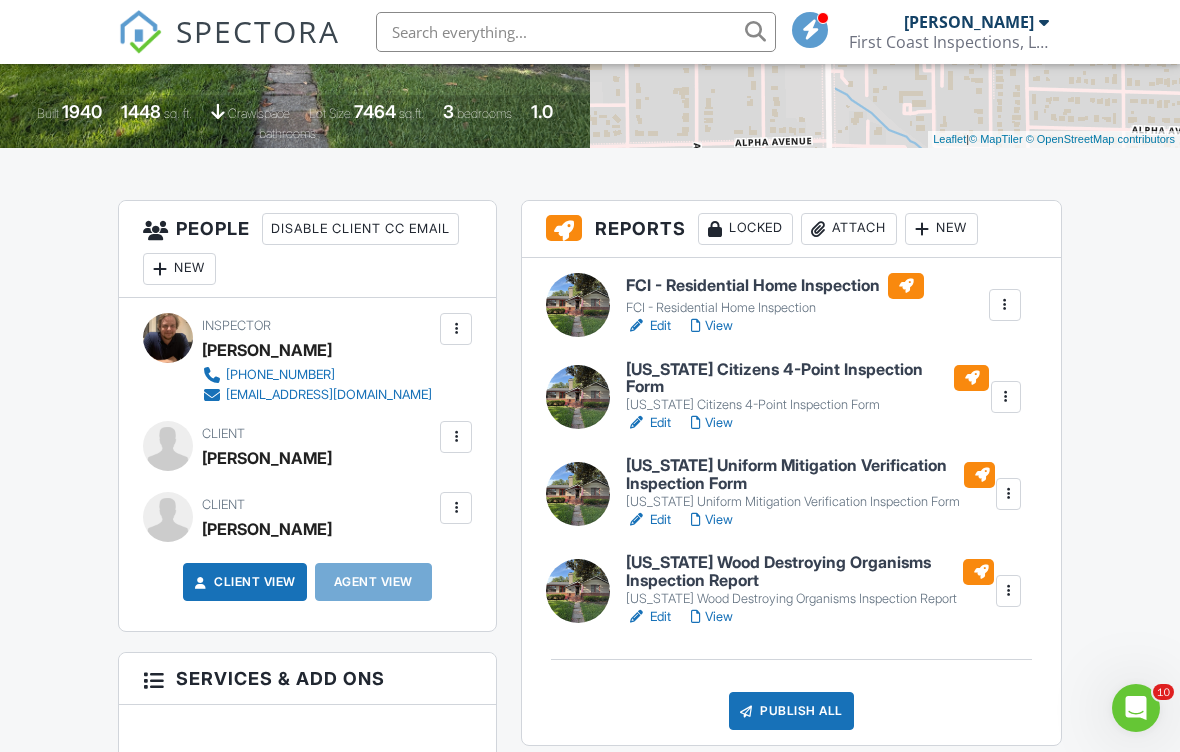 click on "Edit" at bounding box center (648, 423) 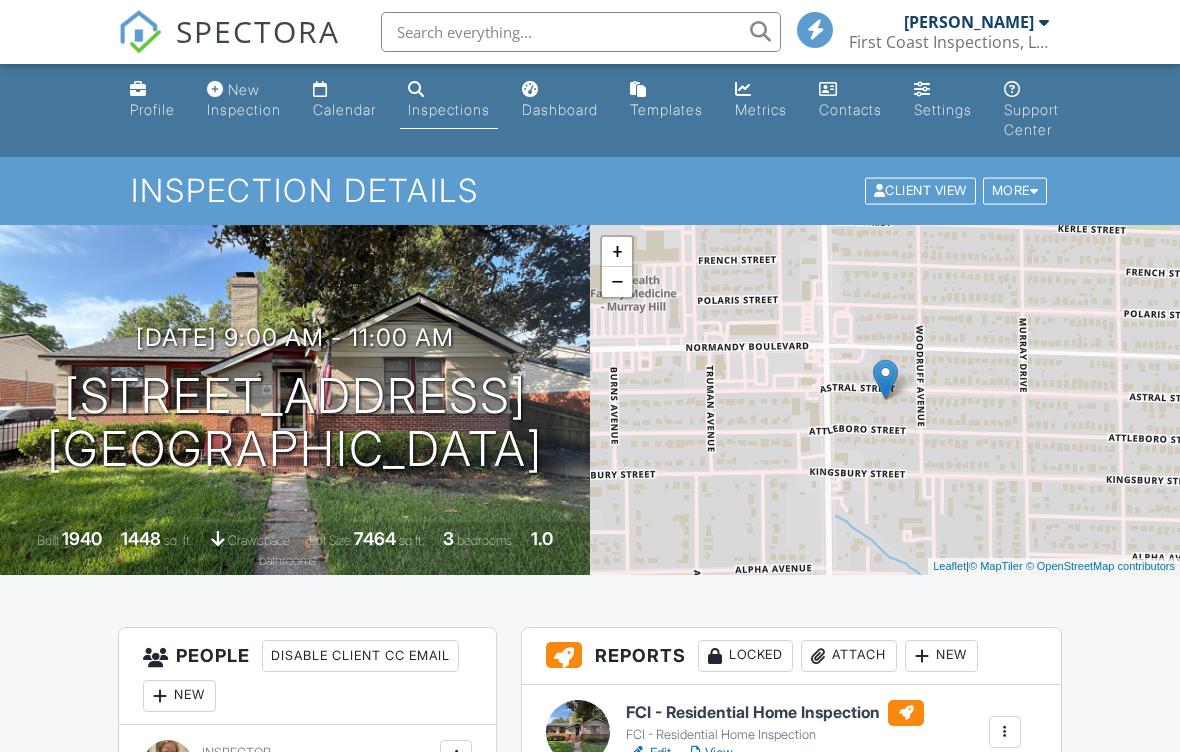 scroll, scrollTop: 0, scrollLeft: 0, axis: both 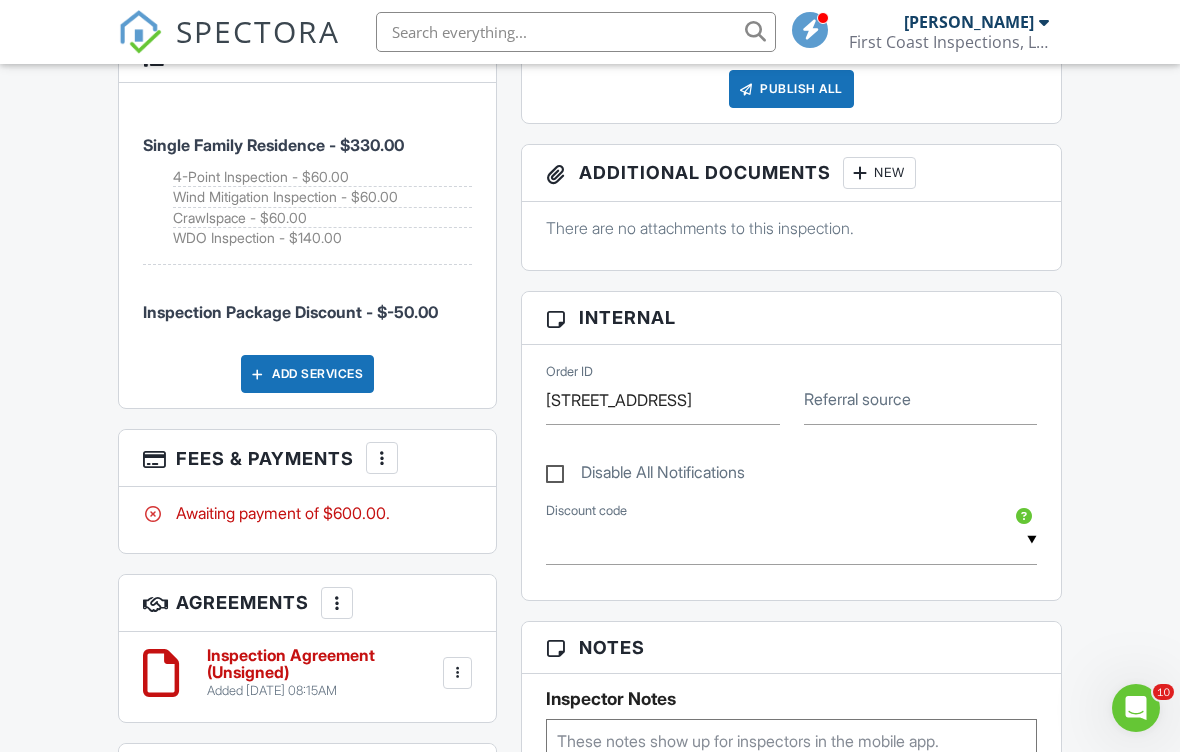 click at bounding box center [382, 458] 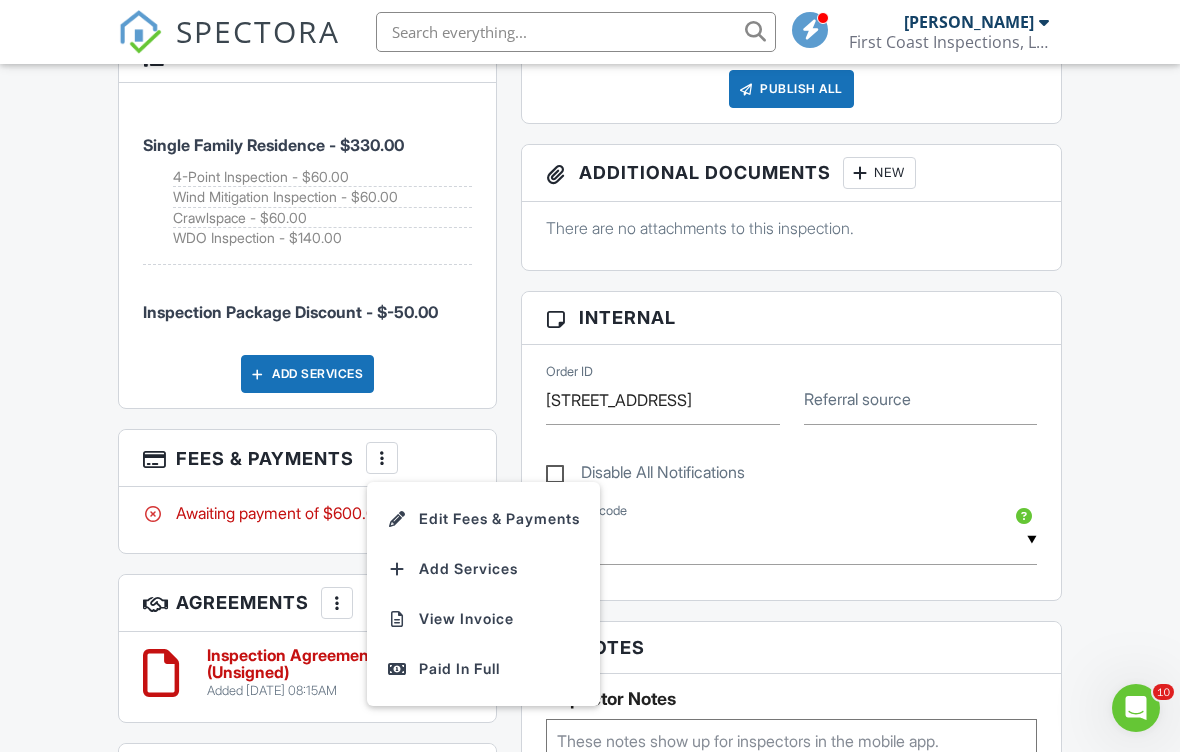 click on "Single Family Residence - $330.00
4-Point Inspection - $60.00
Wind Mitigation Inspection - $60.00
Crawlspace - $60.00
WDO Inspection - $140.00
Inspection Package Discount  - $-50.00
Add Services" at bounding box center [307, 245] 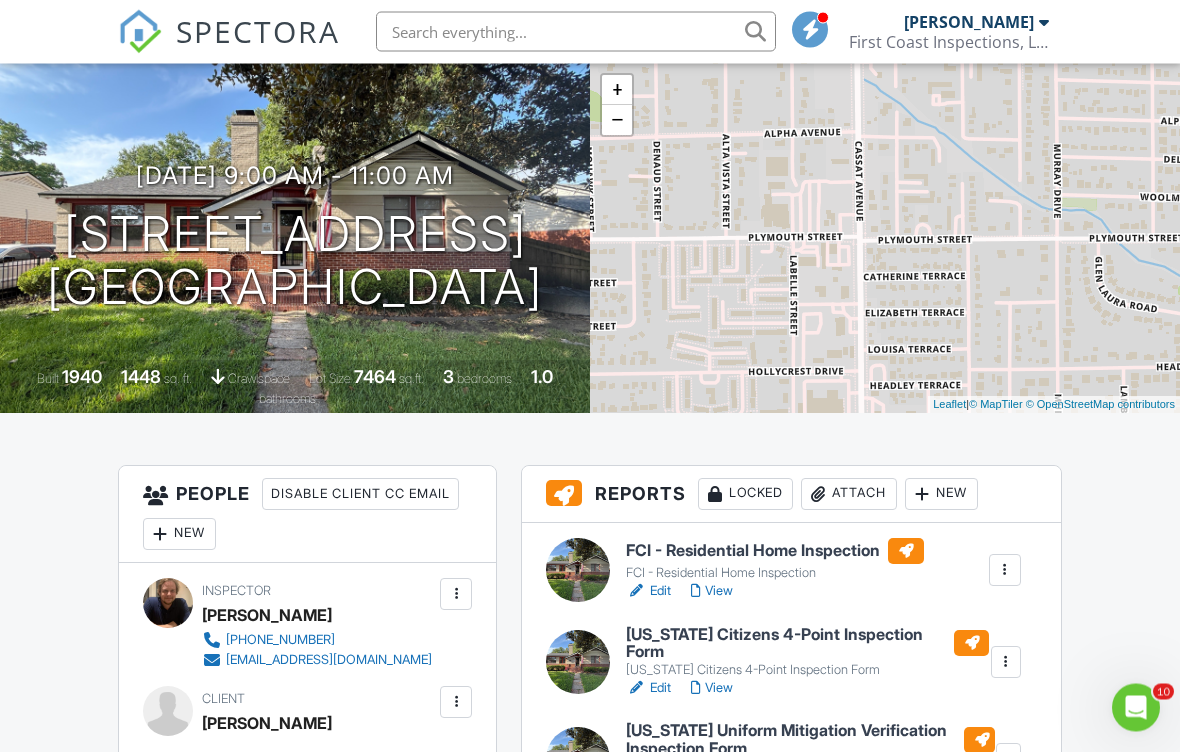 scroll, scrollTop: 146, scrollLeft: 0, axis: vertical 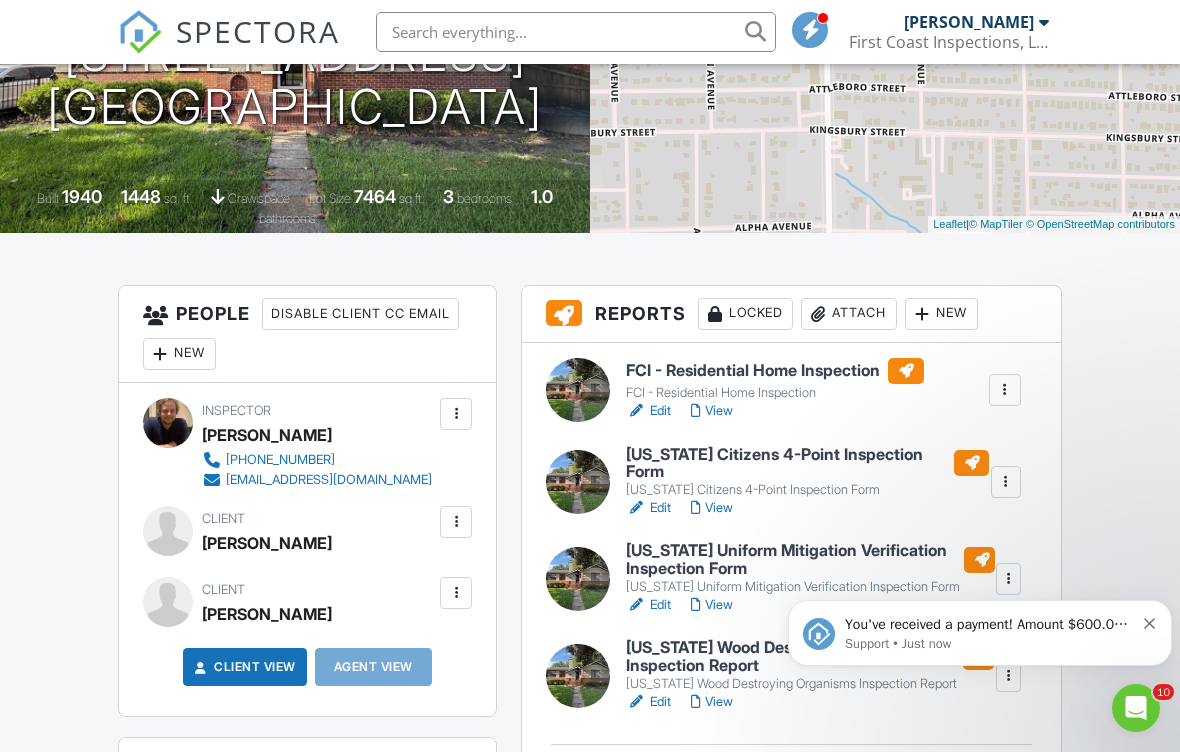 click on "FCI - Residential Home Inspection" at bounding box center (775, 393) 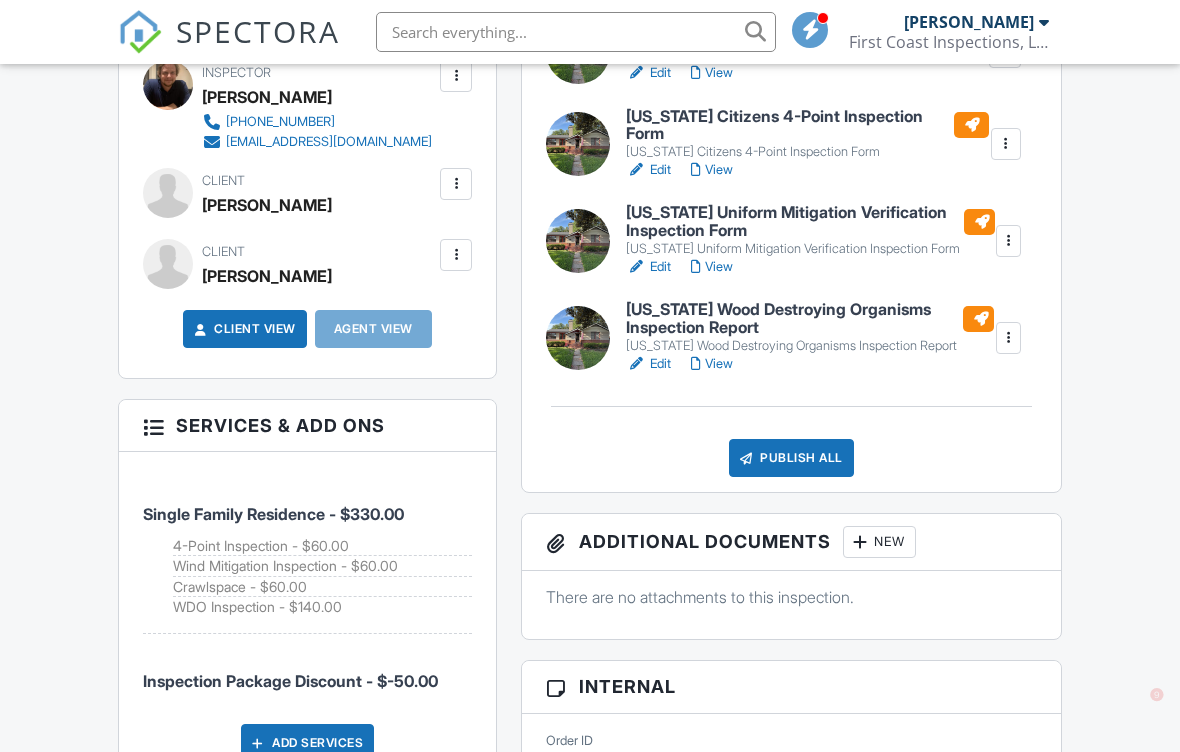 scroll, scrollTop: 725, scrollLeft: 0, axis: vertical 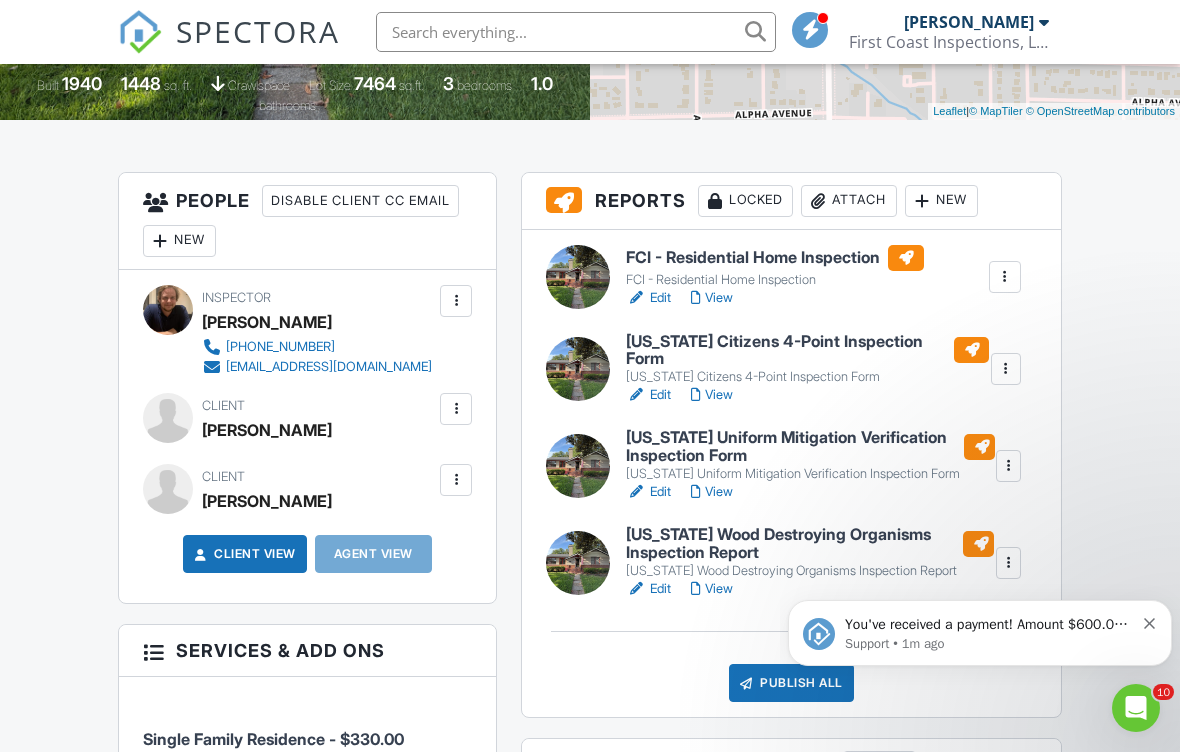 click at bounding box center (456, 409) 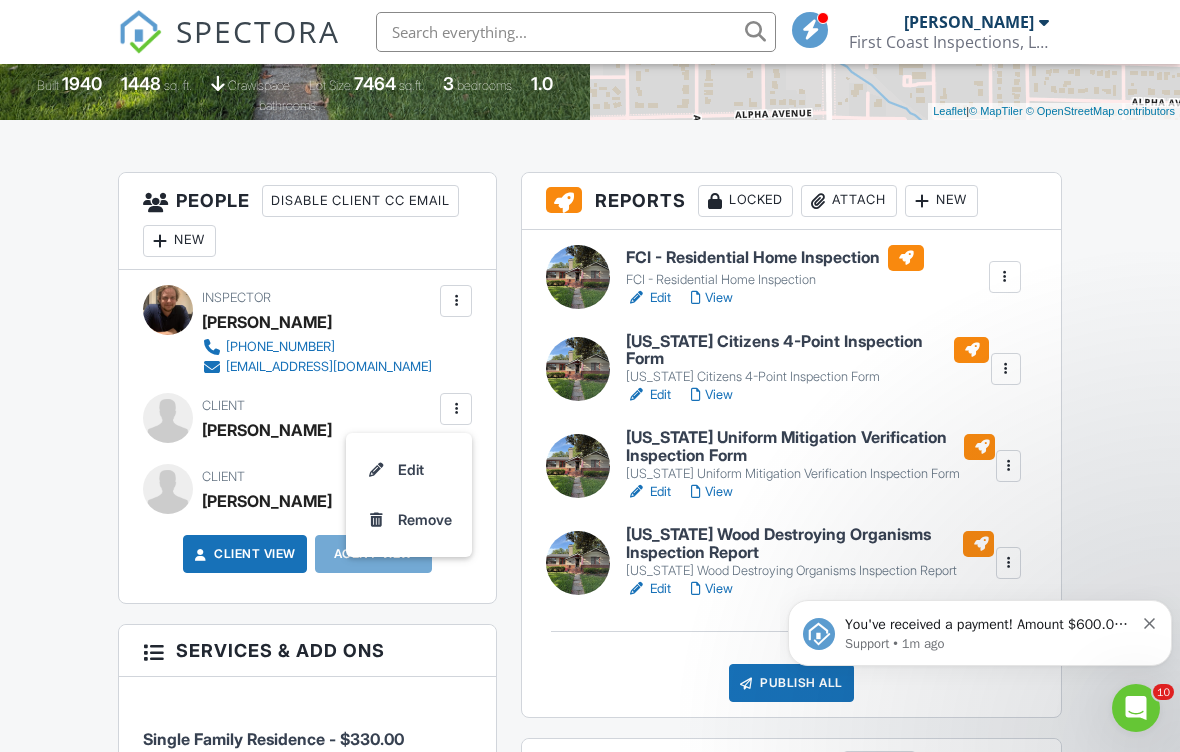 click on "Edit" at bounding box center [409, 470] 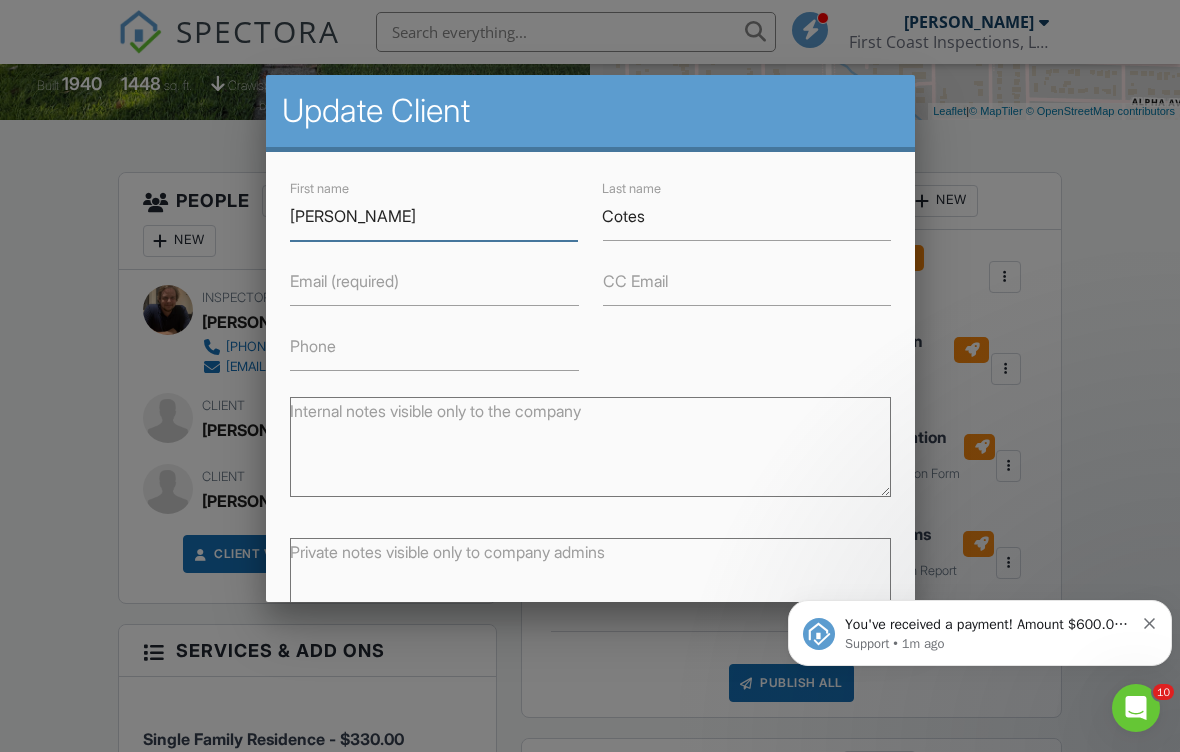 scroll, scrollTop: 454, scrollLeft: 0, axis: vertical 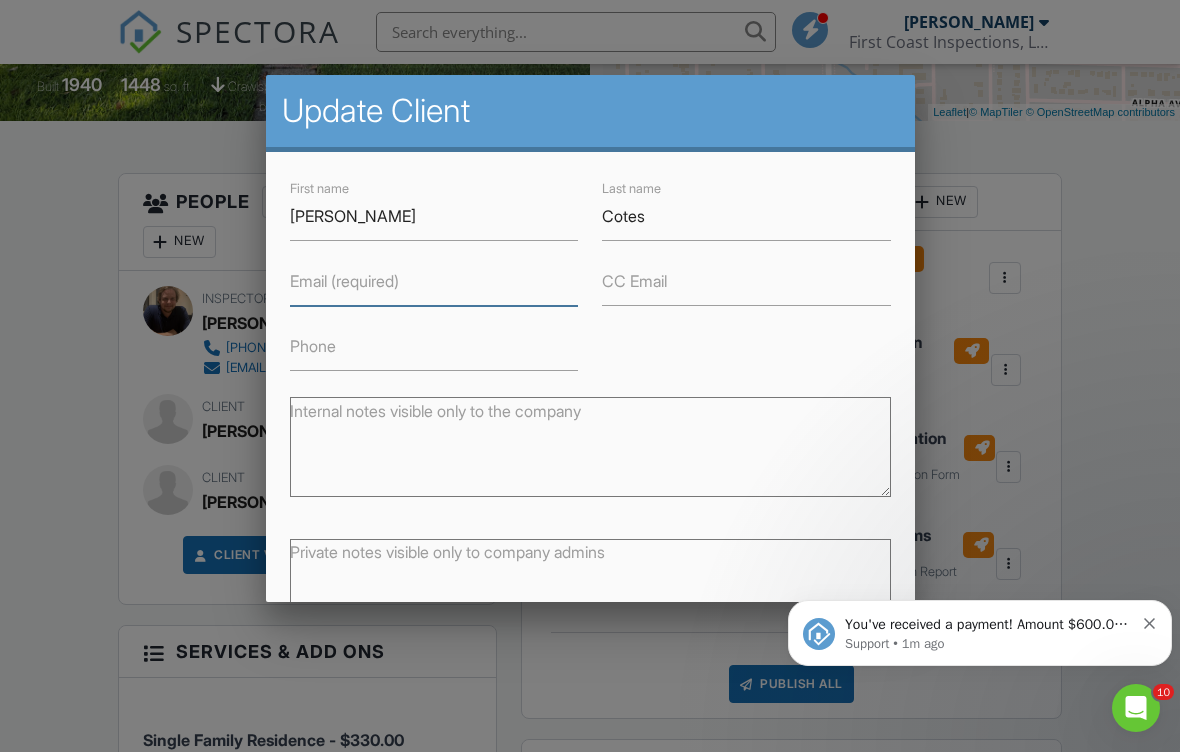 click on "Email (required)" at bounding box center (434, 281) 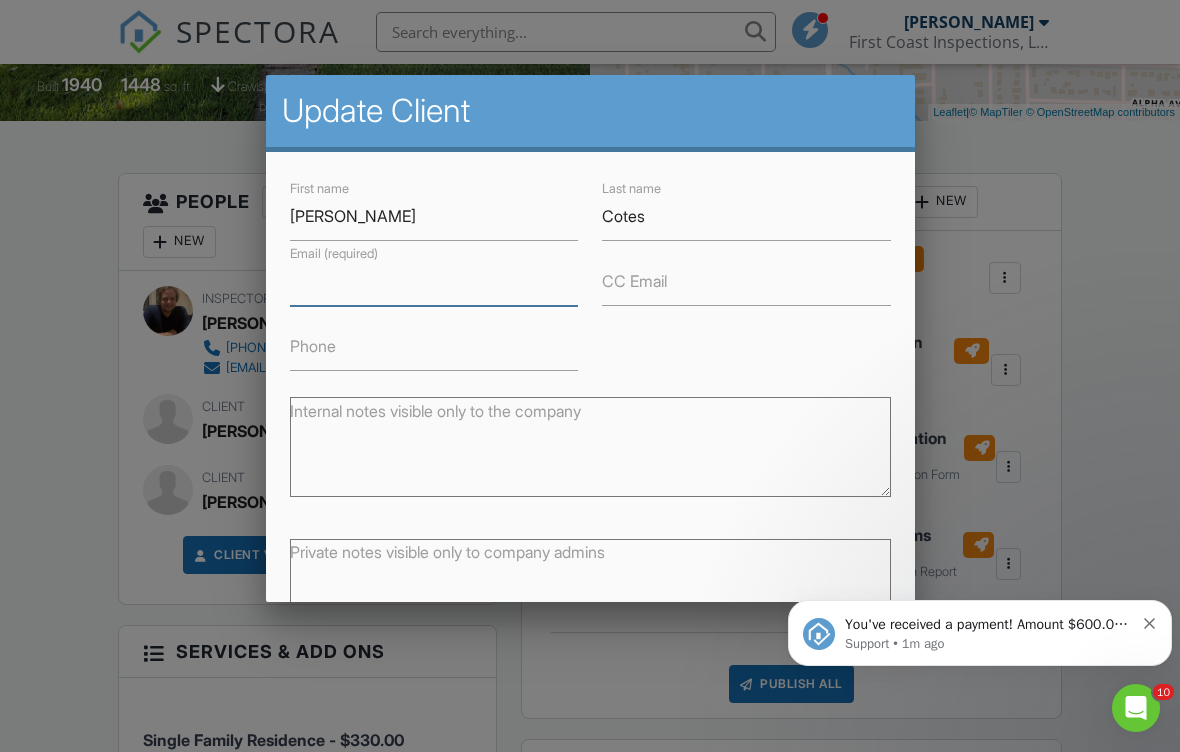 type on "S" 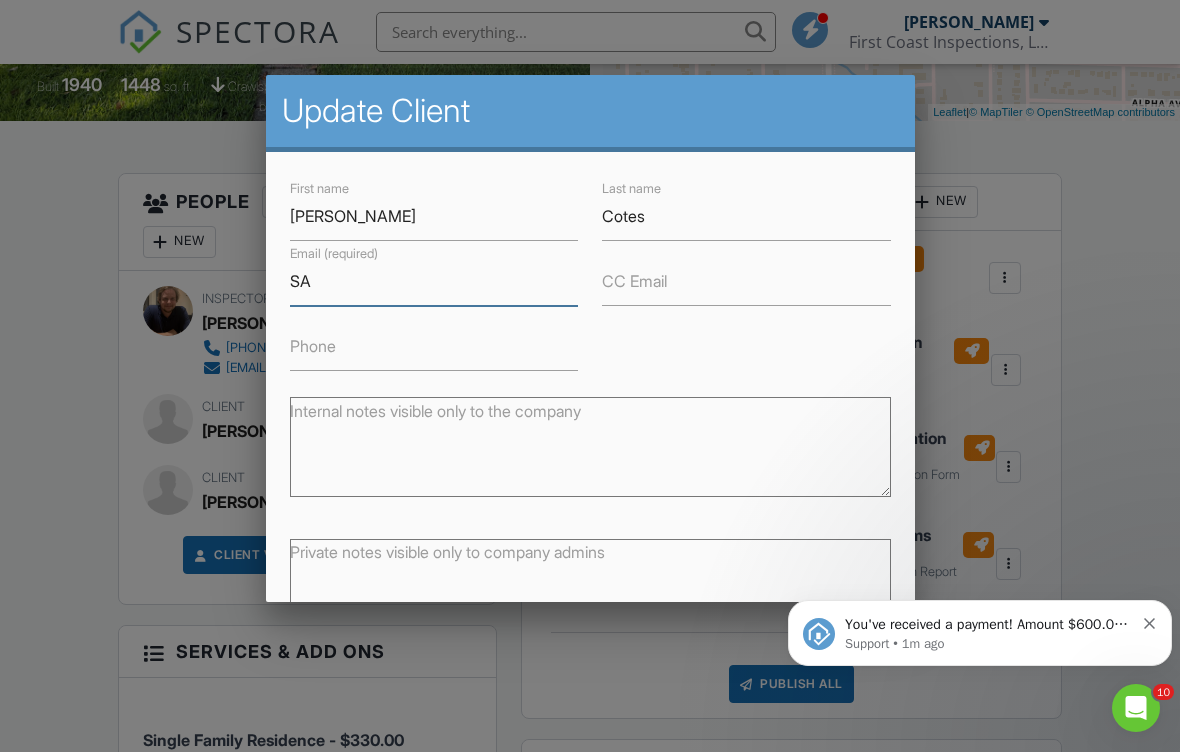 type on "S" 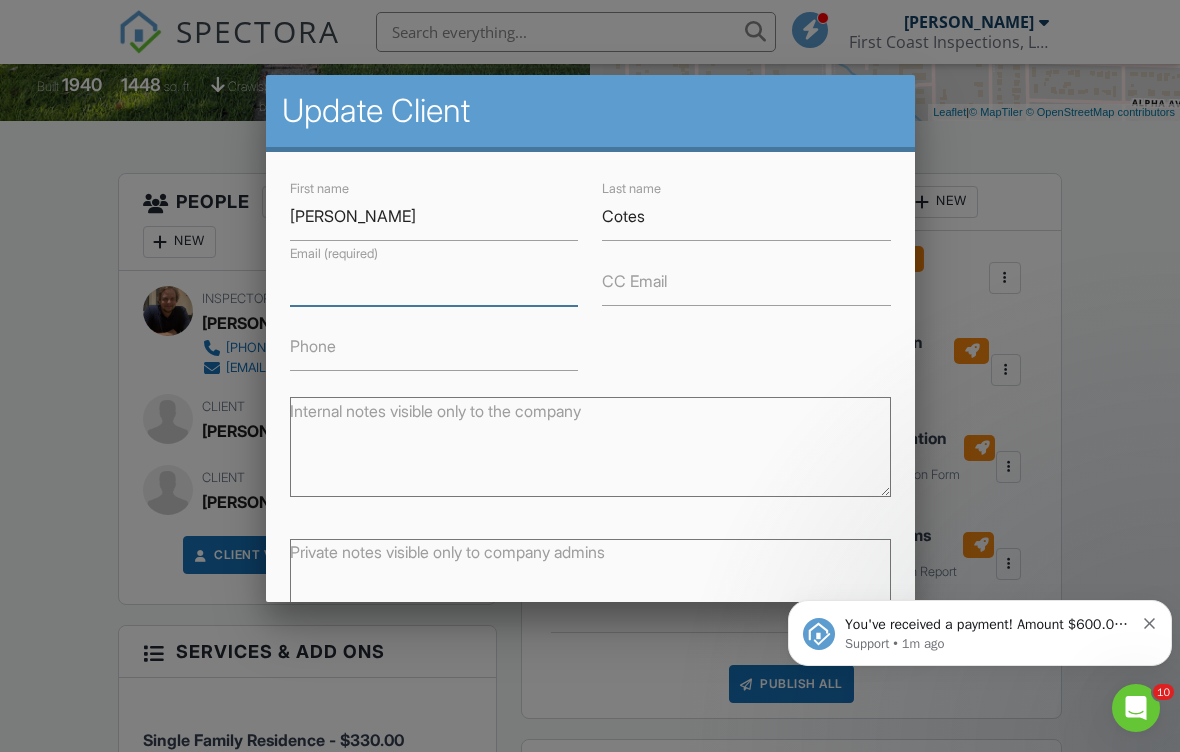type on "S" 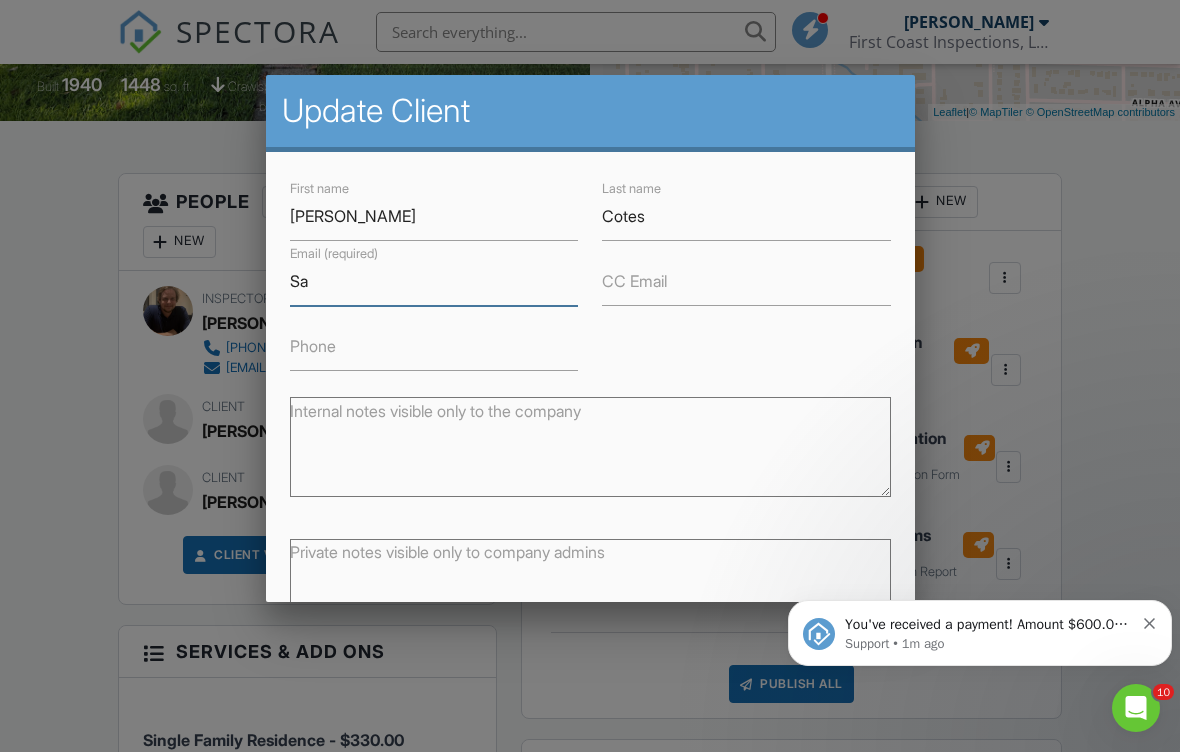 type on "S" 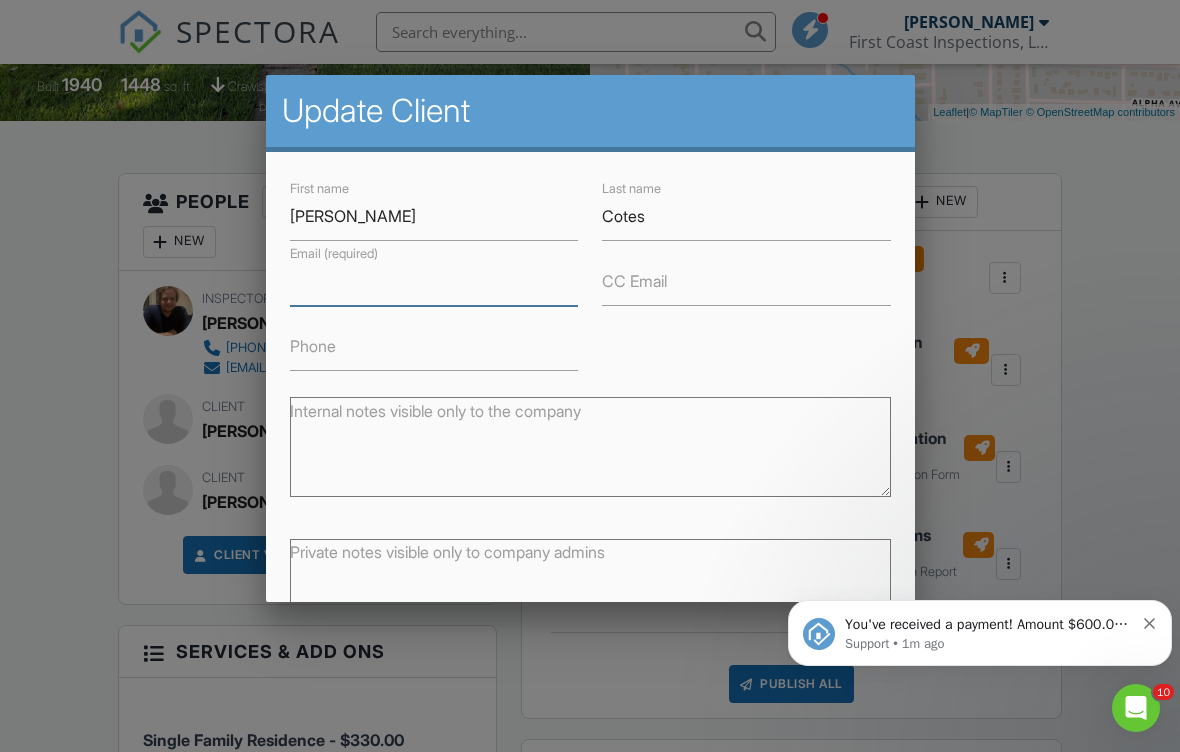 type on "S" 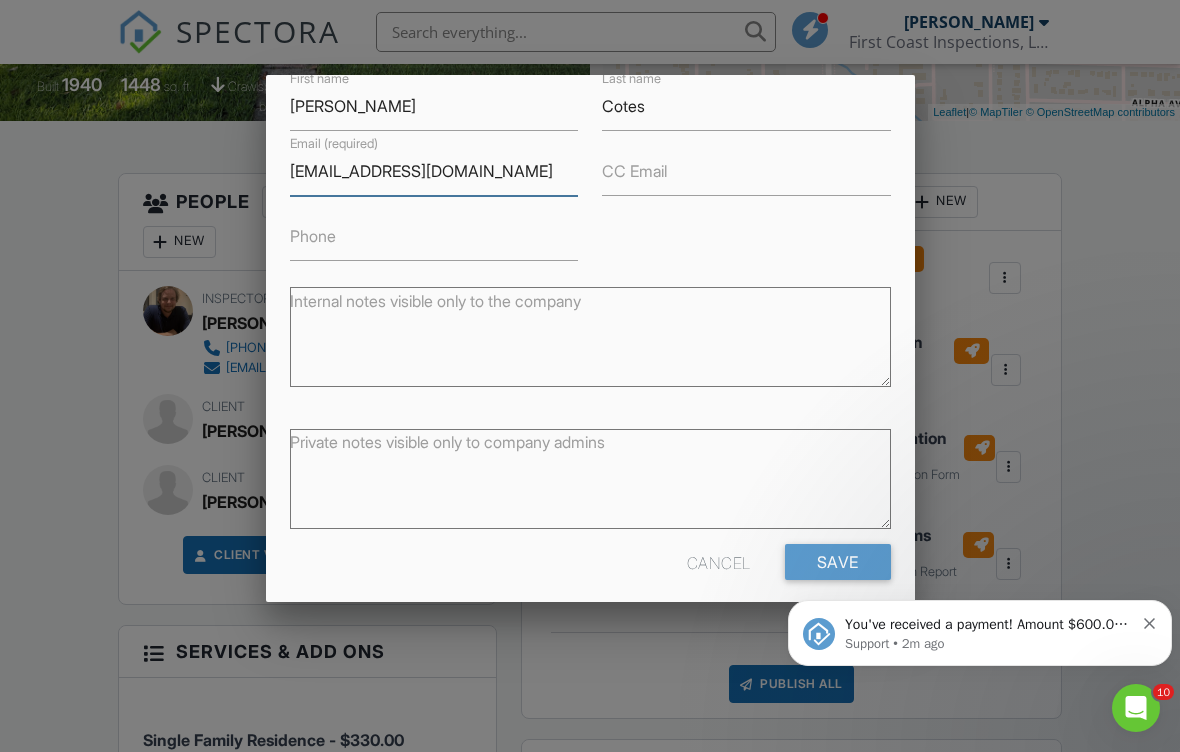 scroll, scrollTop: 109, scrollLeft: 0, axis: vertical 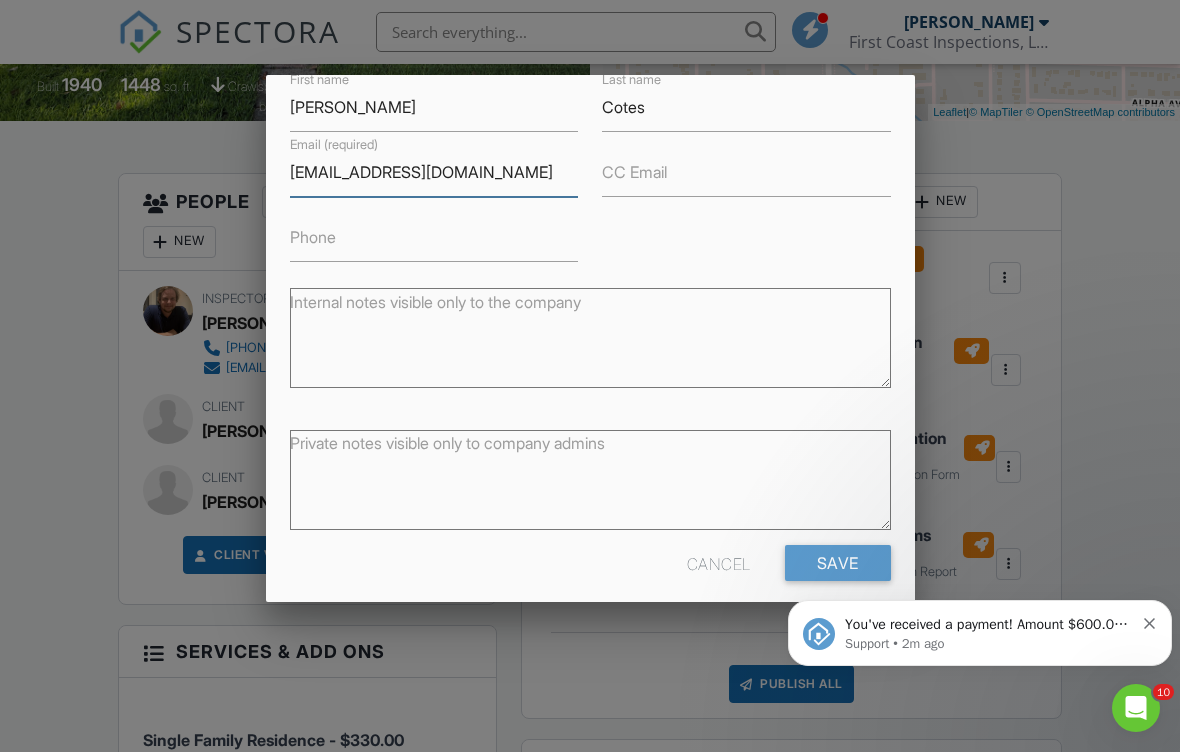 type on "Saltwaterbabies@gmail.com" 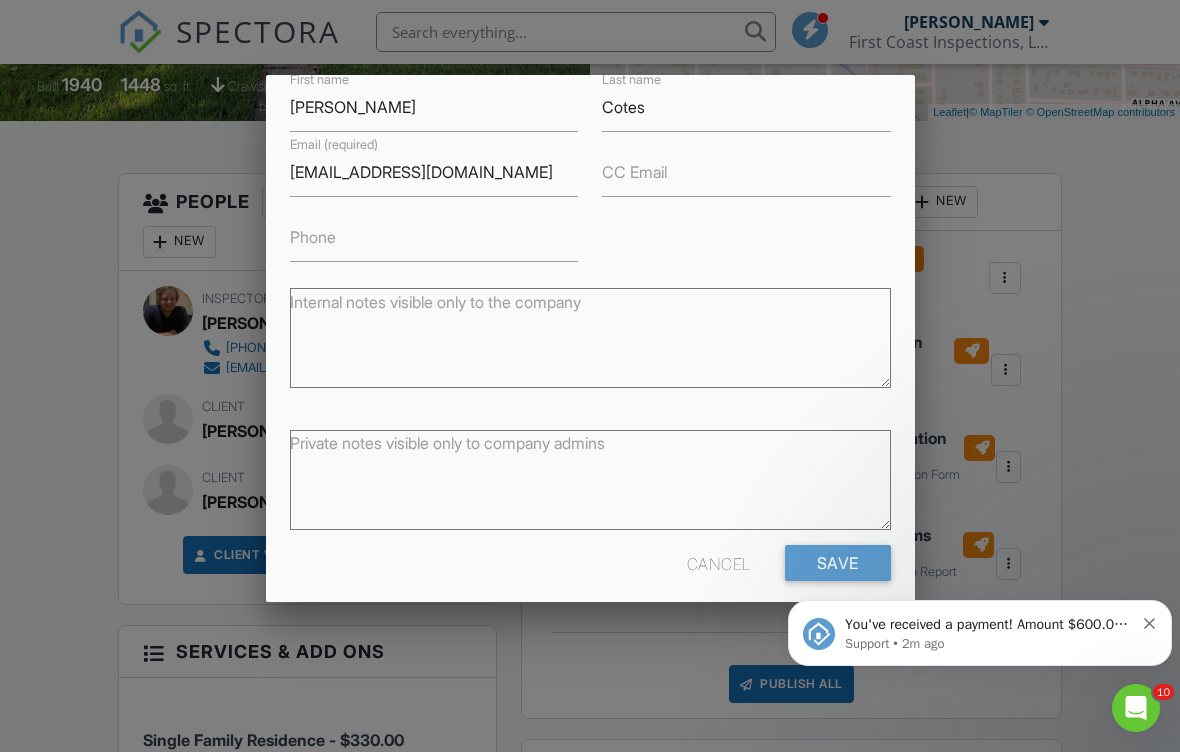 click on "CC Email" at bounding box center (634, 172) 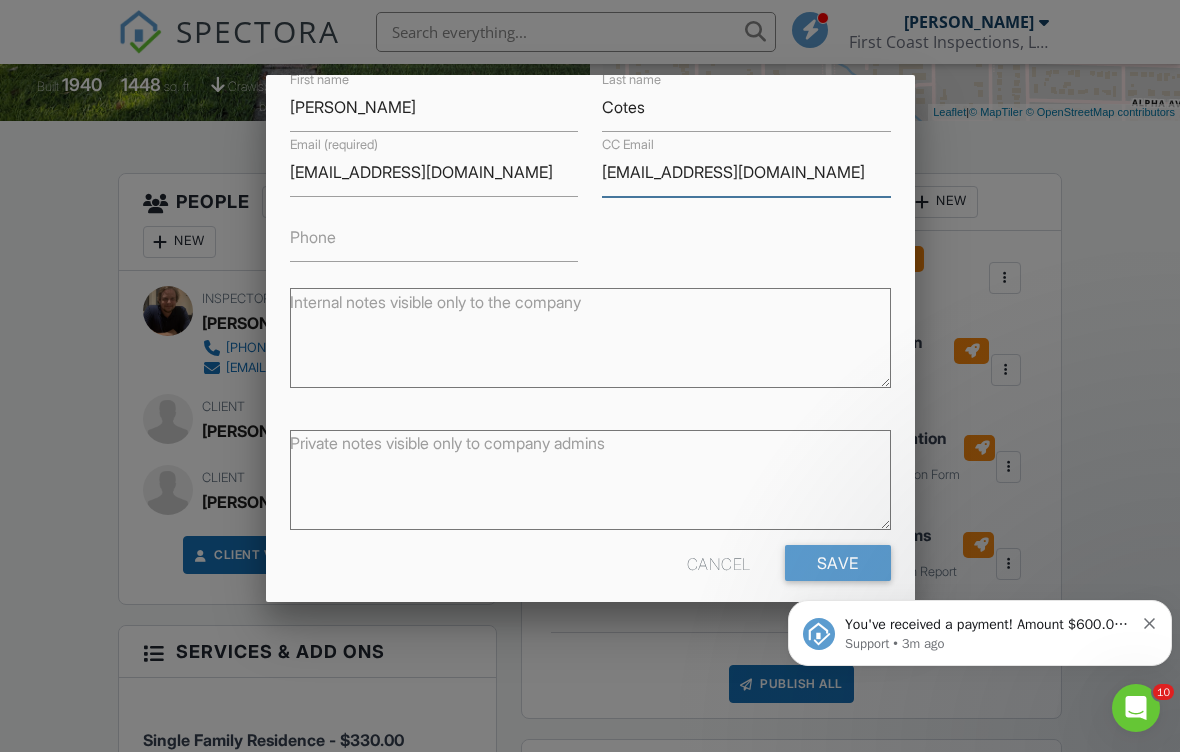 click on "[EMAIL_ADDRESS][DOMAIN_NAME]" at bounding box center (746, 172) 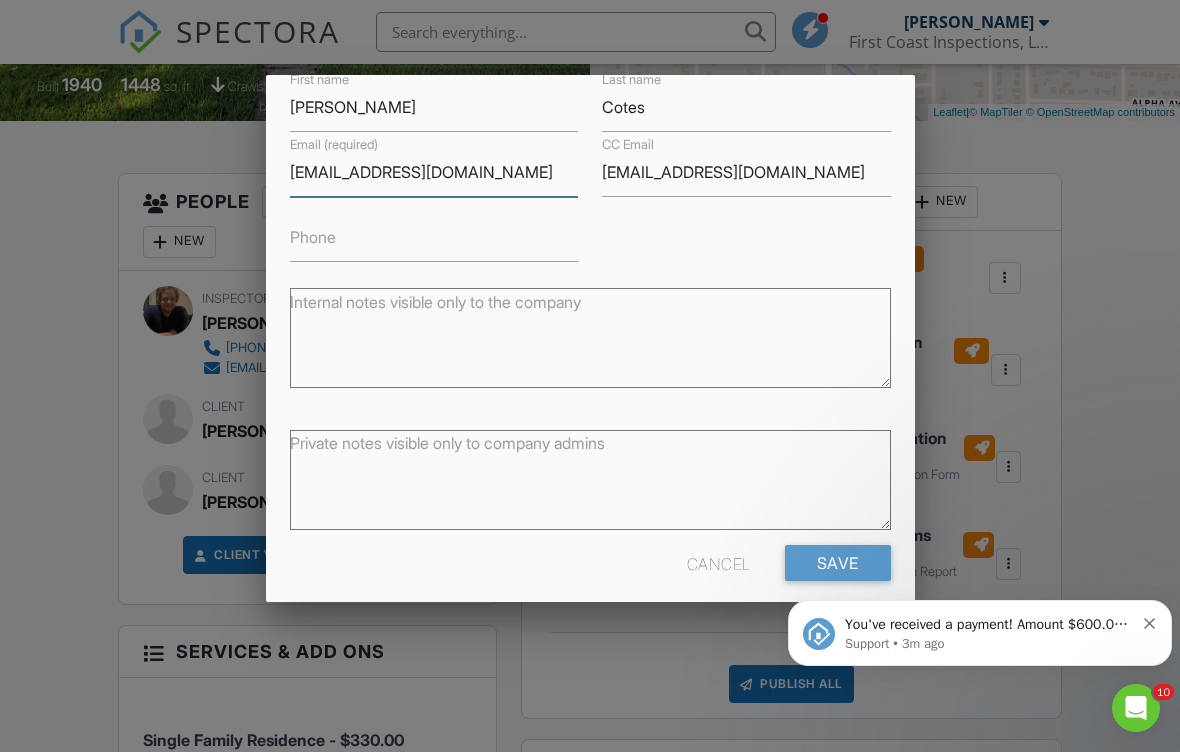 click on "Saltwaterbabies@gmail.com" at bounding box center (434, 172) 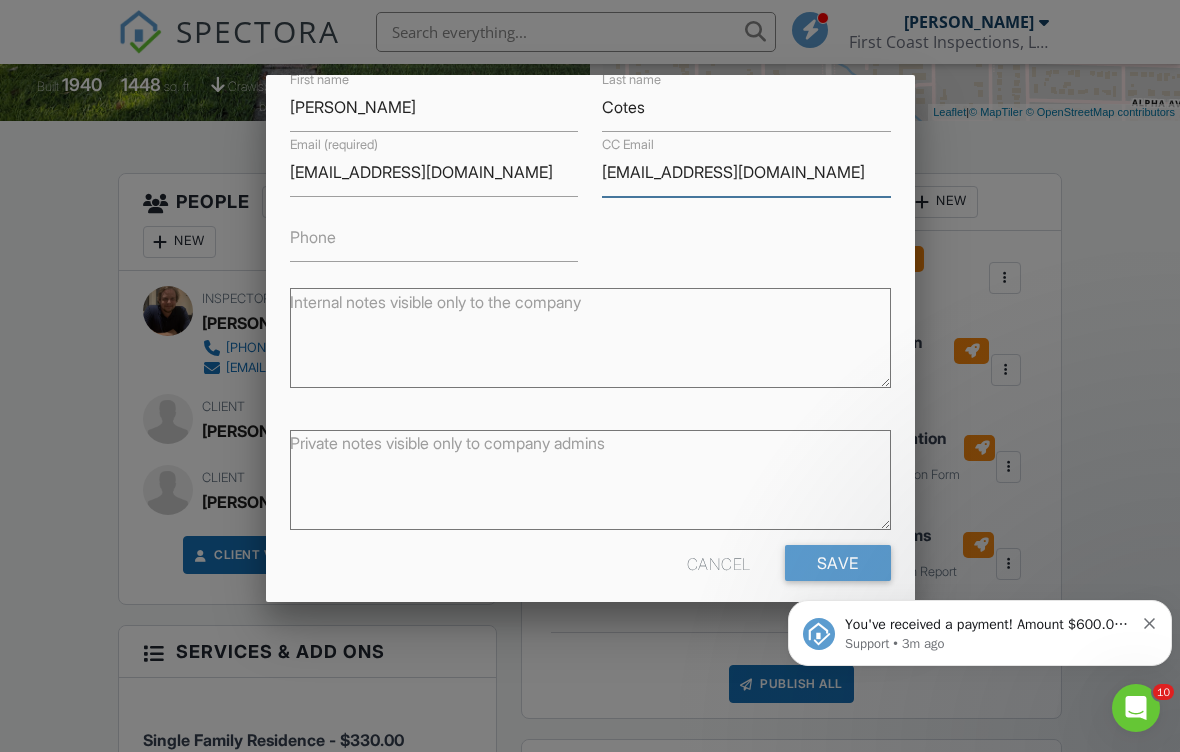 click on "[EMAIL_ADDRESS][DOMAIN_NAME]" at bounding box center [746, 172] 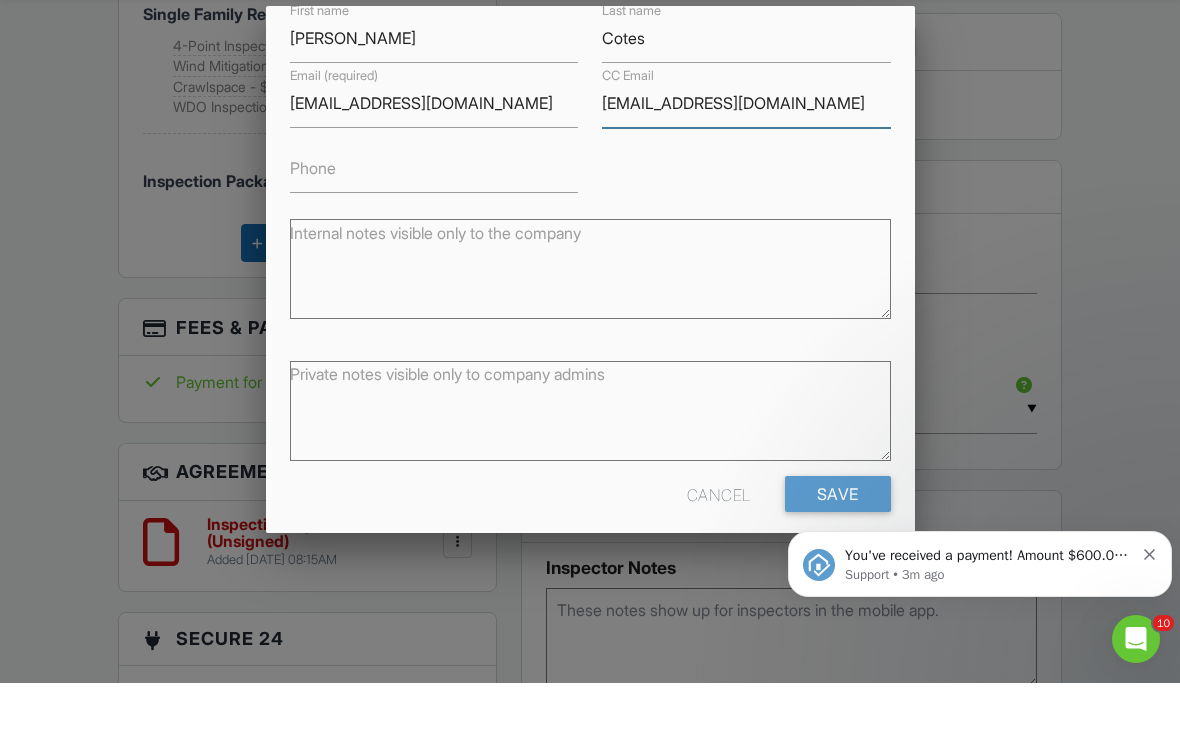 scroll, scrollTop: 1121, scrollLeft: 0, axis: vertical 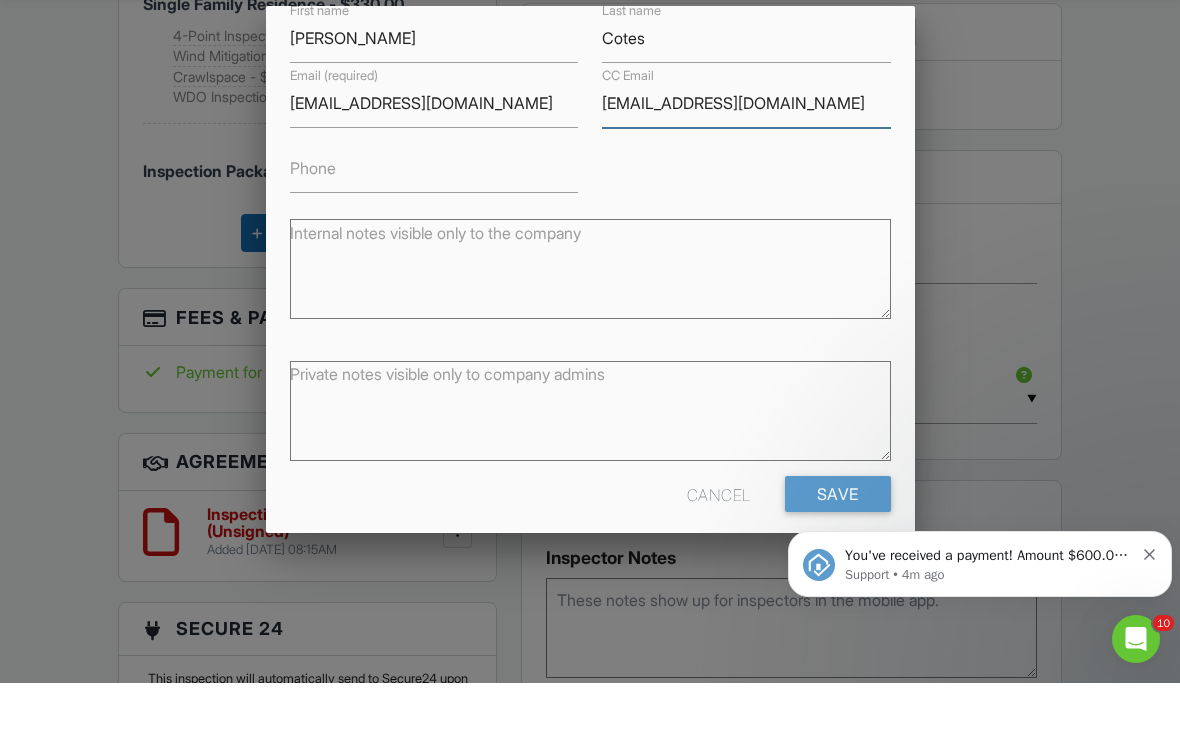 type on "[EMAIL_ADDRESS][DOMAIN_NAME]" 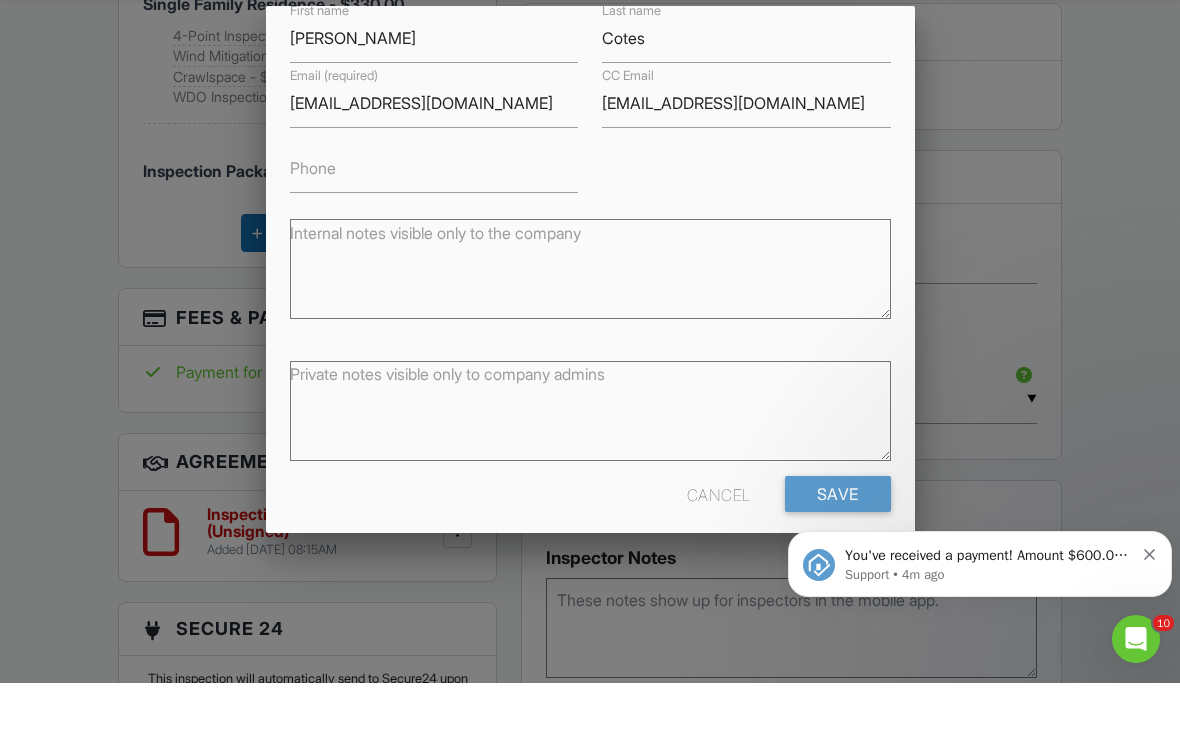 click on "Save" at bounding box center [838, 563] 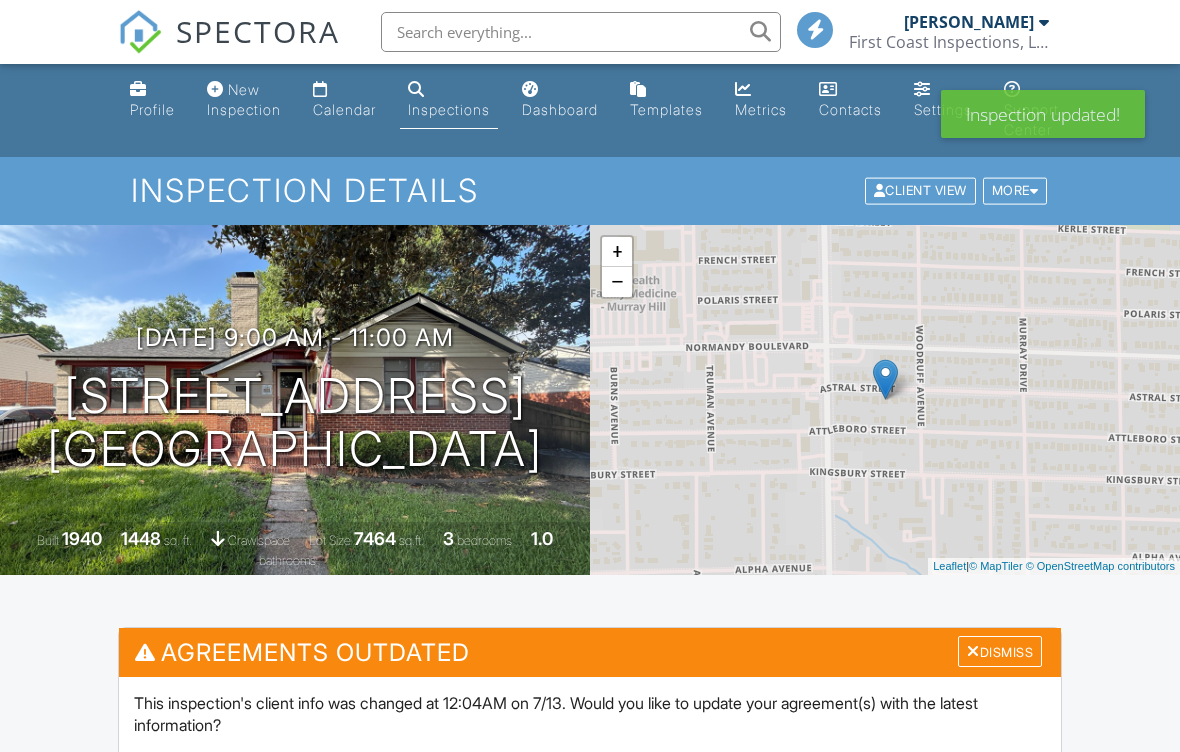 scroll, scrollTop: 0, scrollLeft: 0, axis: both 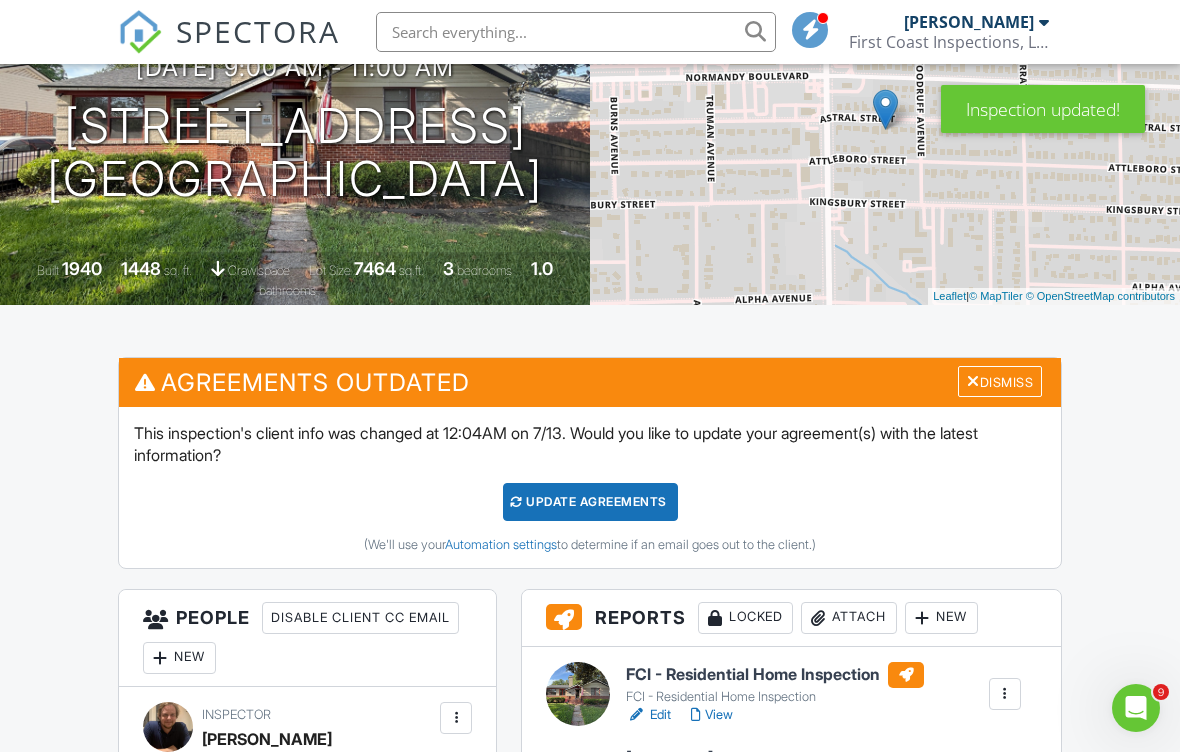 click on "Update Agreements" at bounding box center [590, 502] 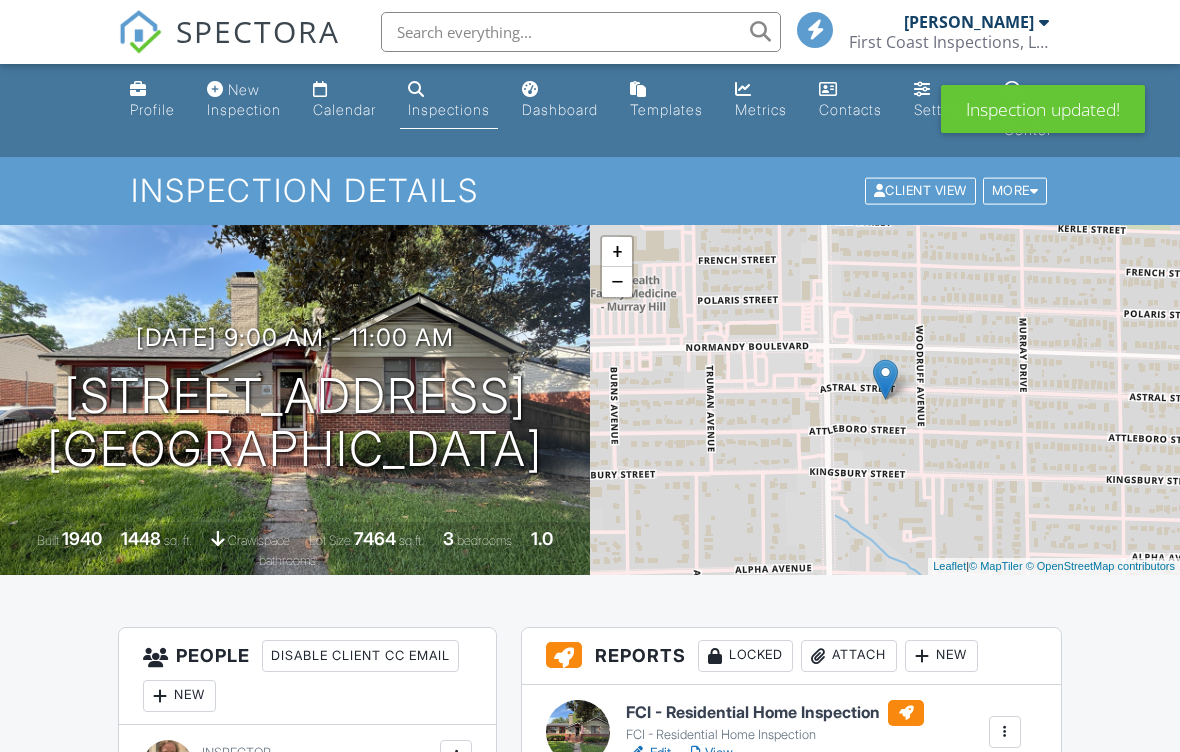 scroll, scrollTop: 316, scrollLeft: 0, axis: vertical 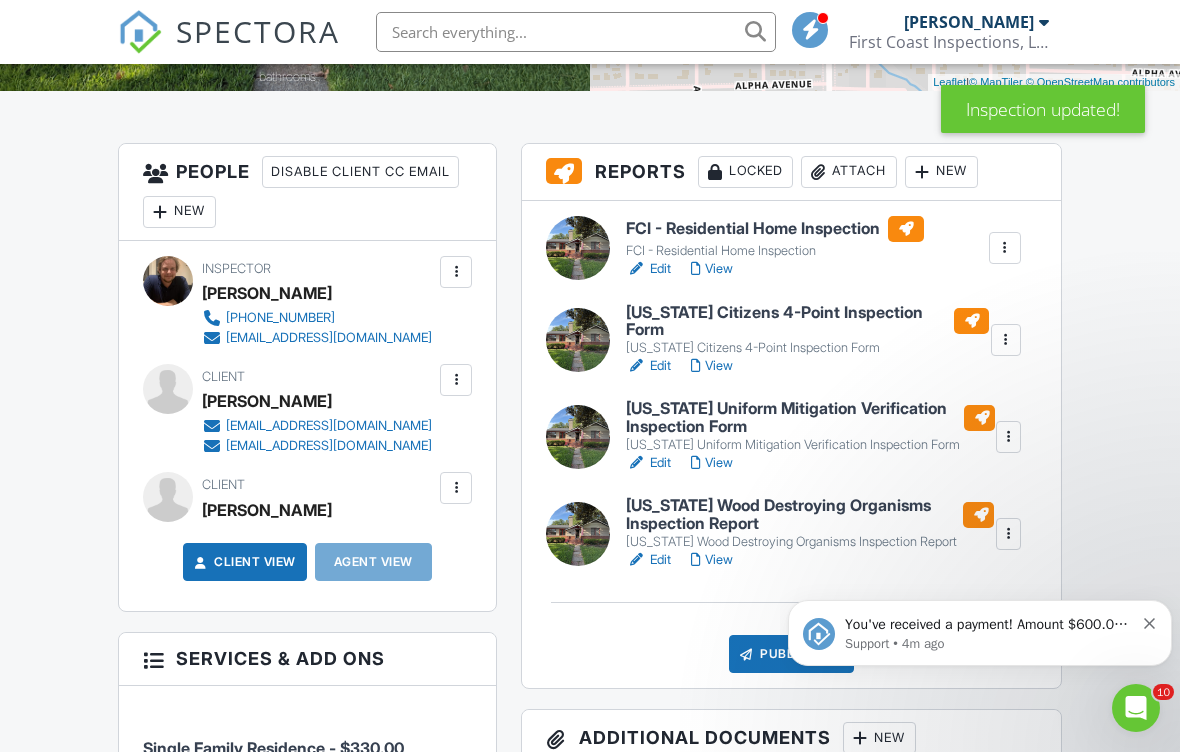 click on "New" at bounding box center [179, 212] 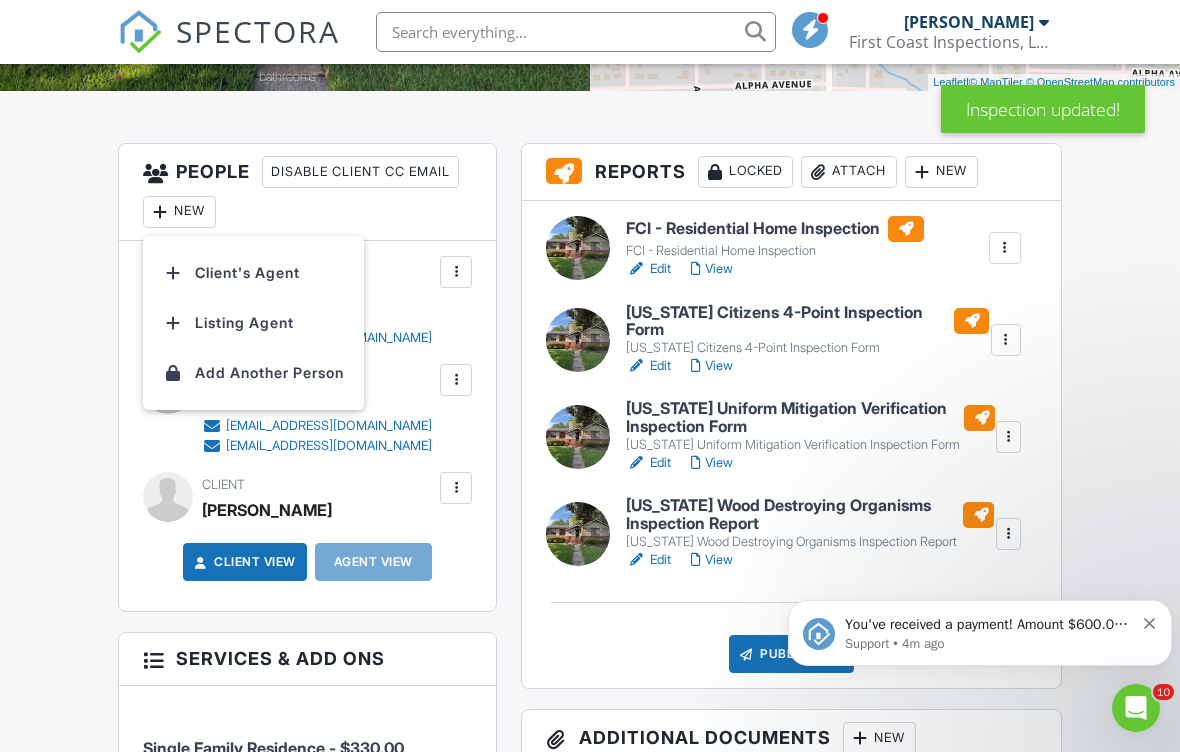 click on "Client's Agent" at bounding box center [253, 273] 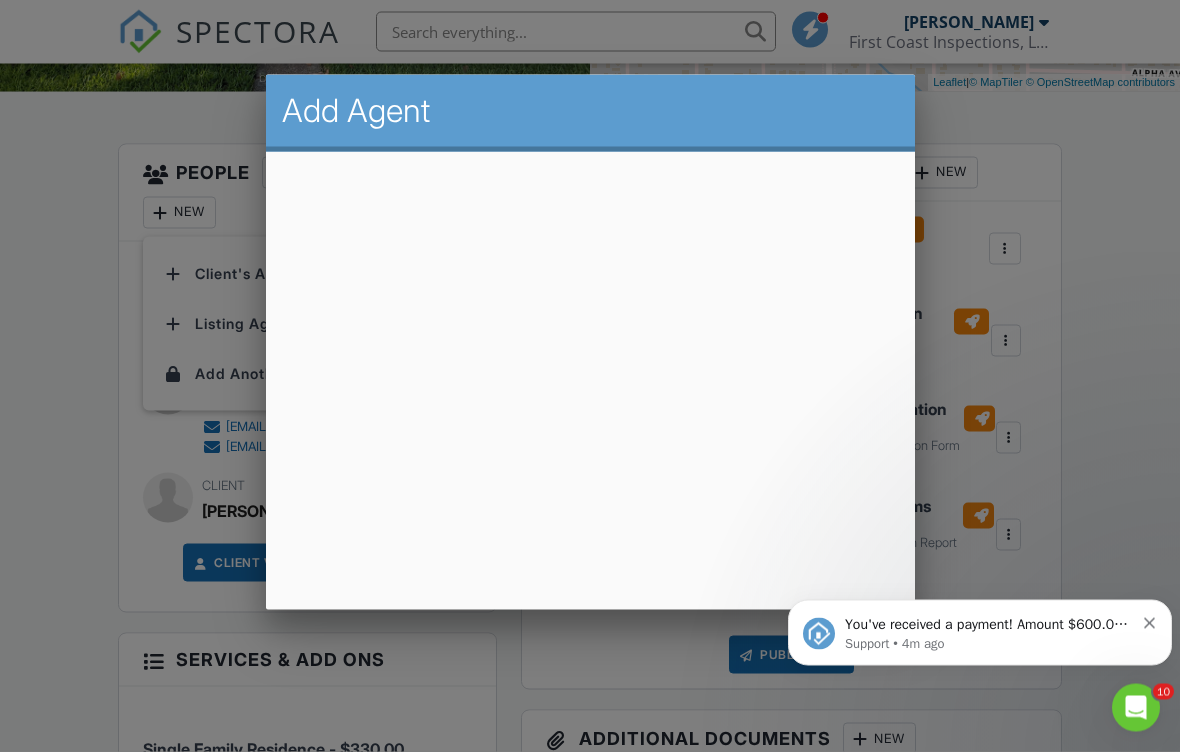 scroll, scrollTop: 484, scrollLeft: 0, axis: vertical 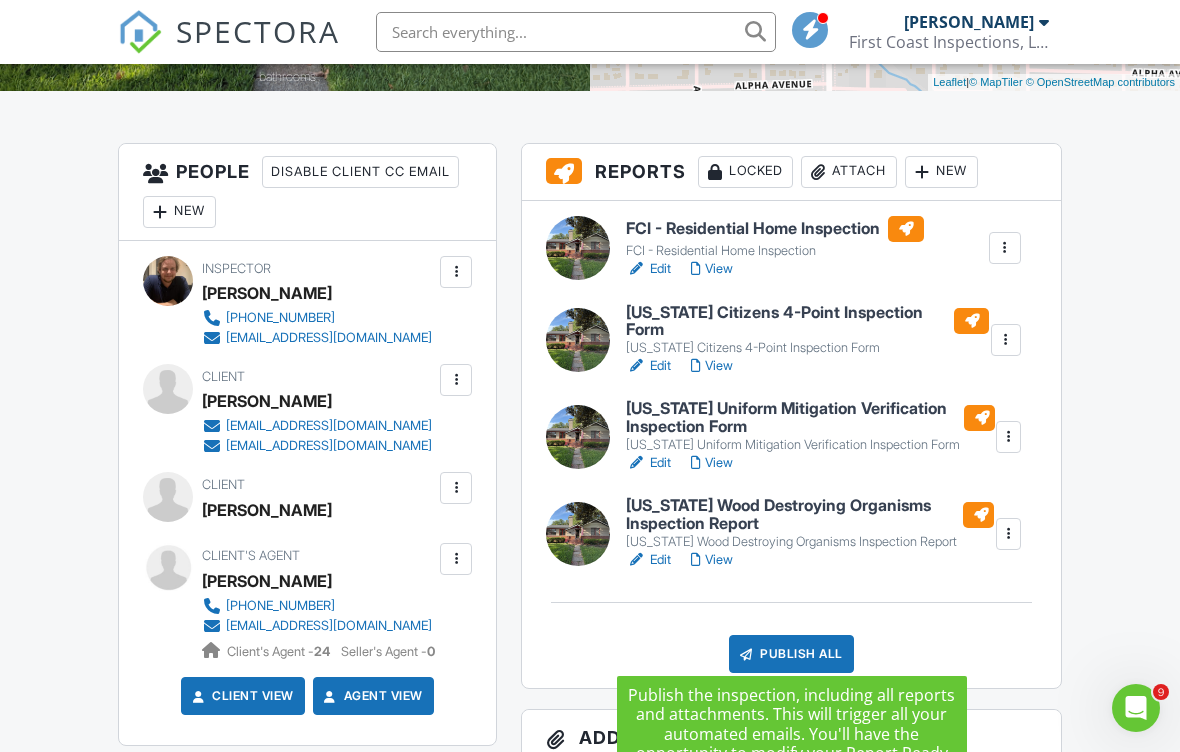 click at bounding box center [746, 654] 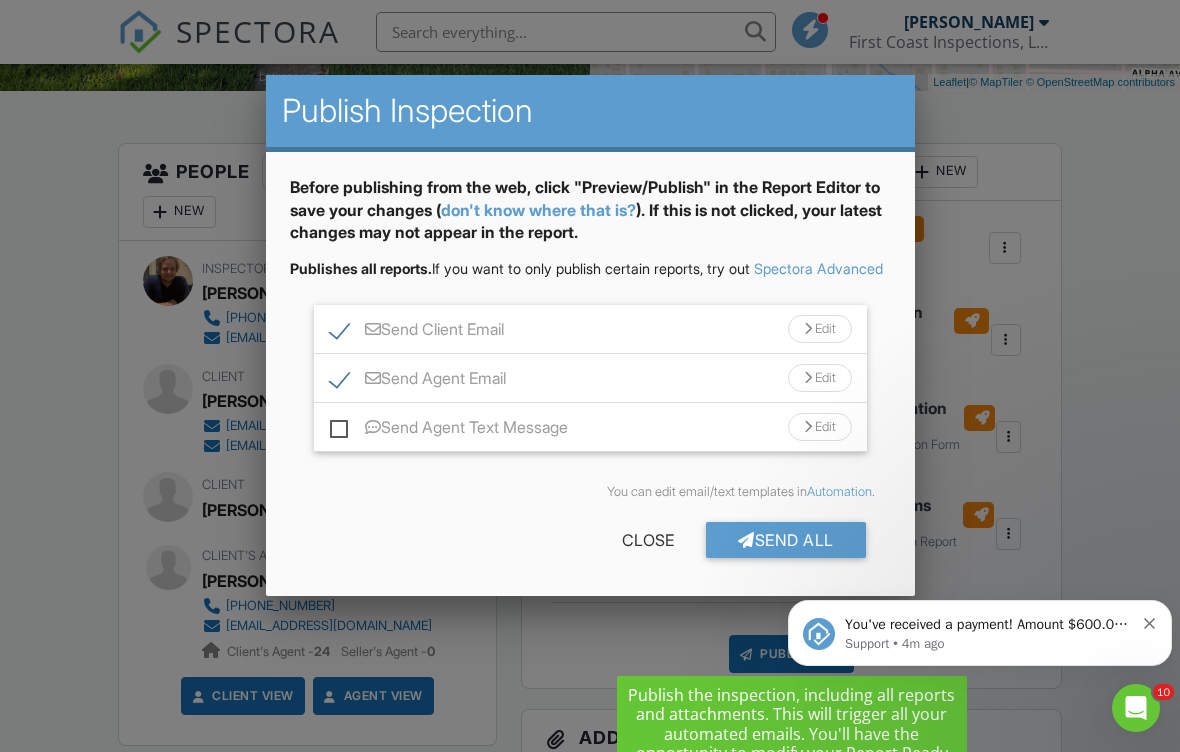 scroll, scrollTop: 0, scrollLeft: 0, axis: both 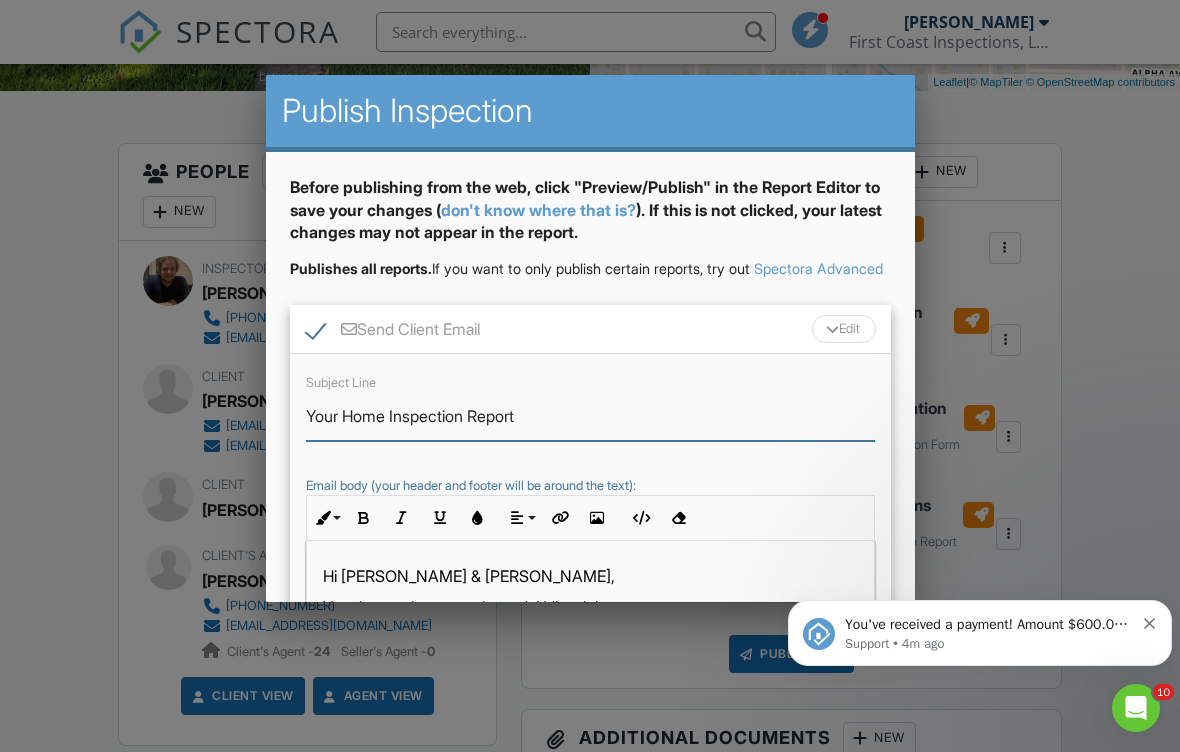 click on "Your Home Inspection Report" at bounding box center [590, 416] 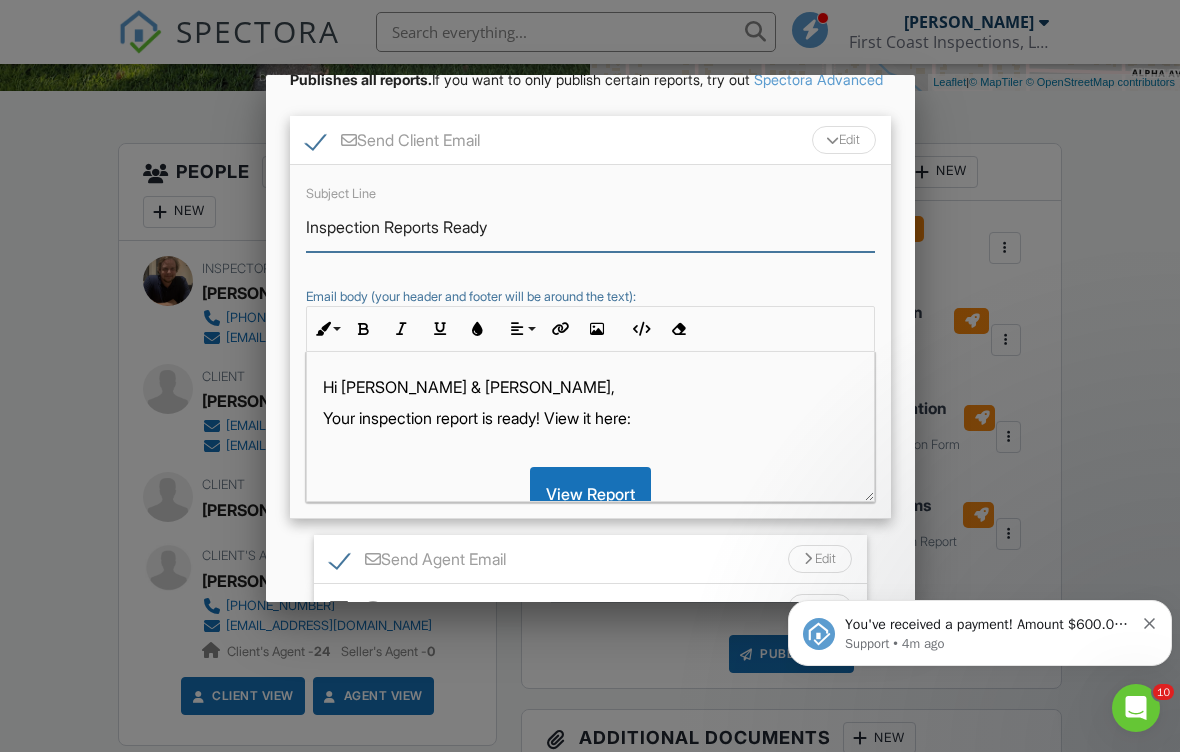 scroll, scrollTop: 192, scrollLeft: 0, axis: vertical 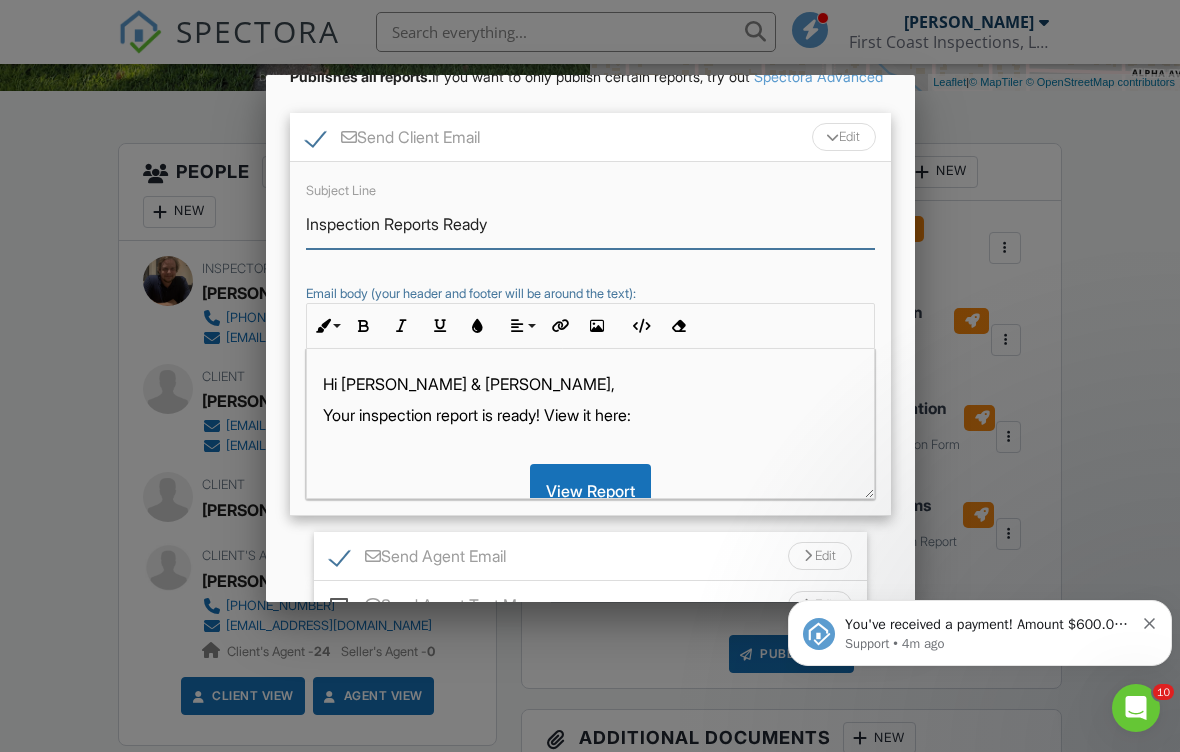 type on "Inspection Reports Ready" 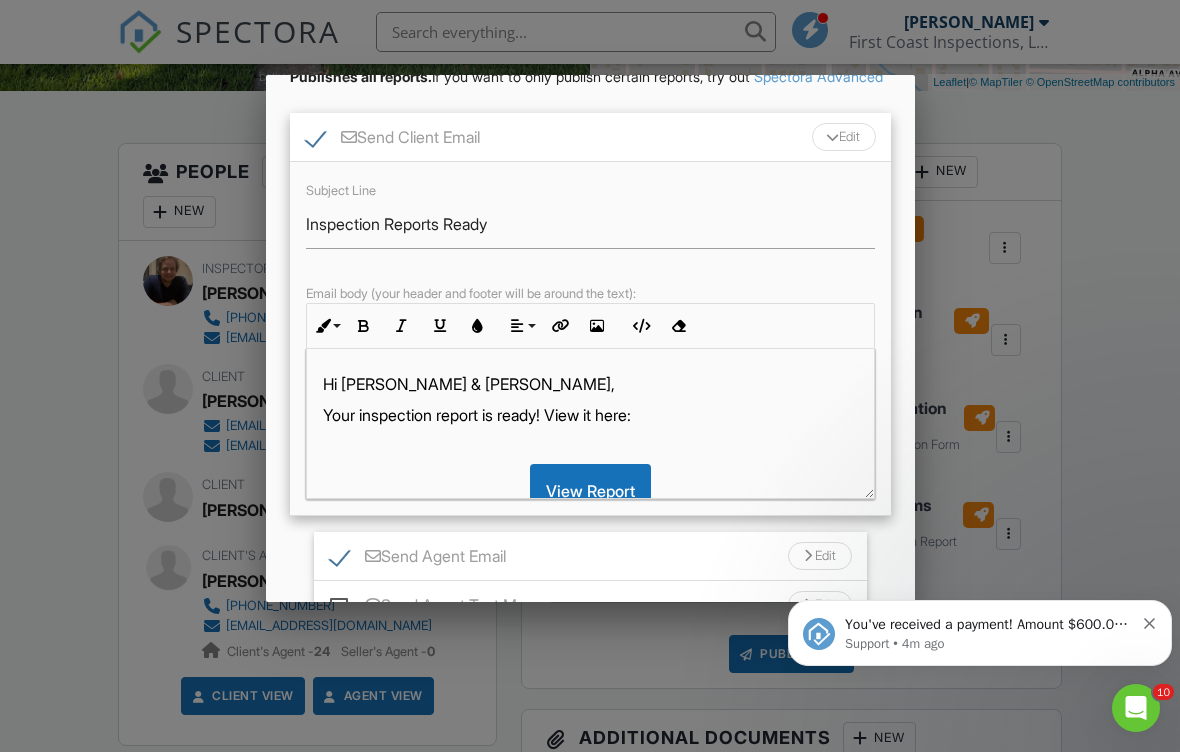 click on "Your inspection report is ready! View it here:" at bounding box center [590, 415] 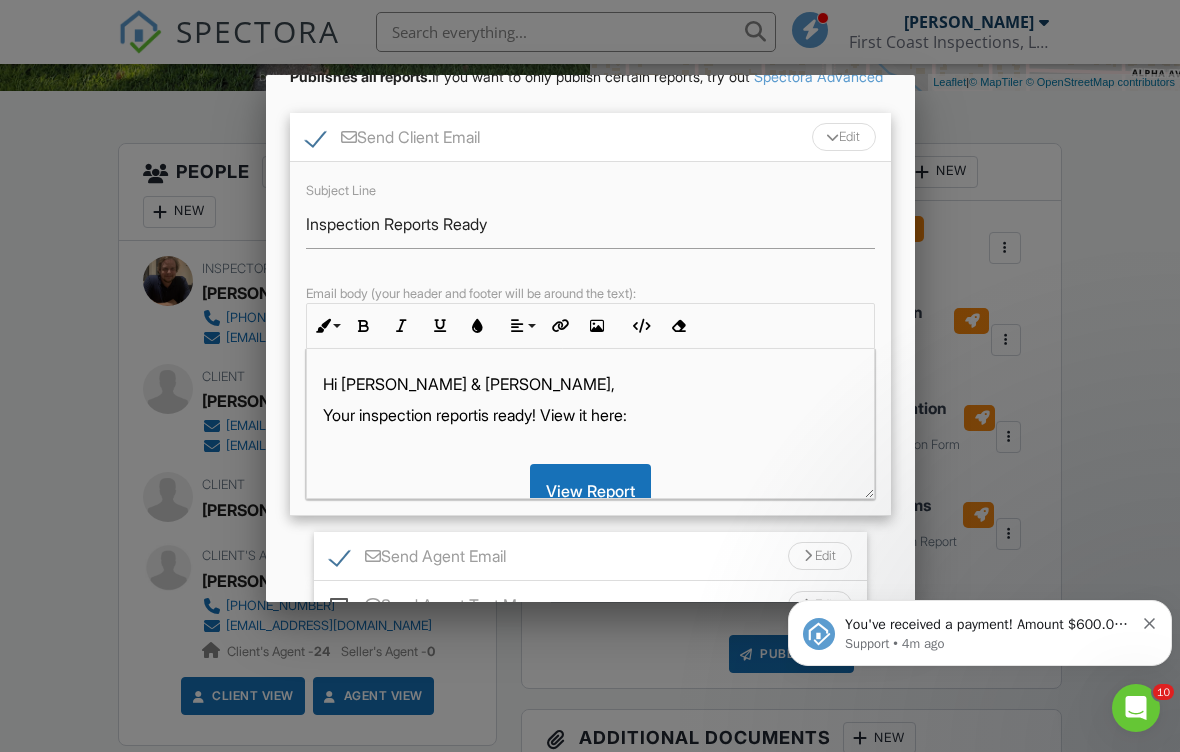 type 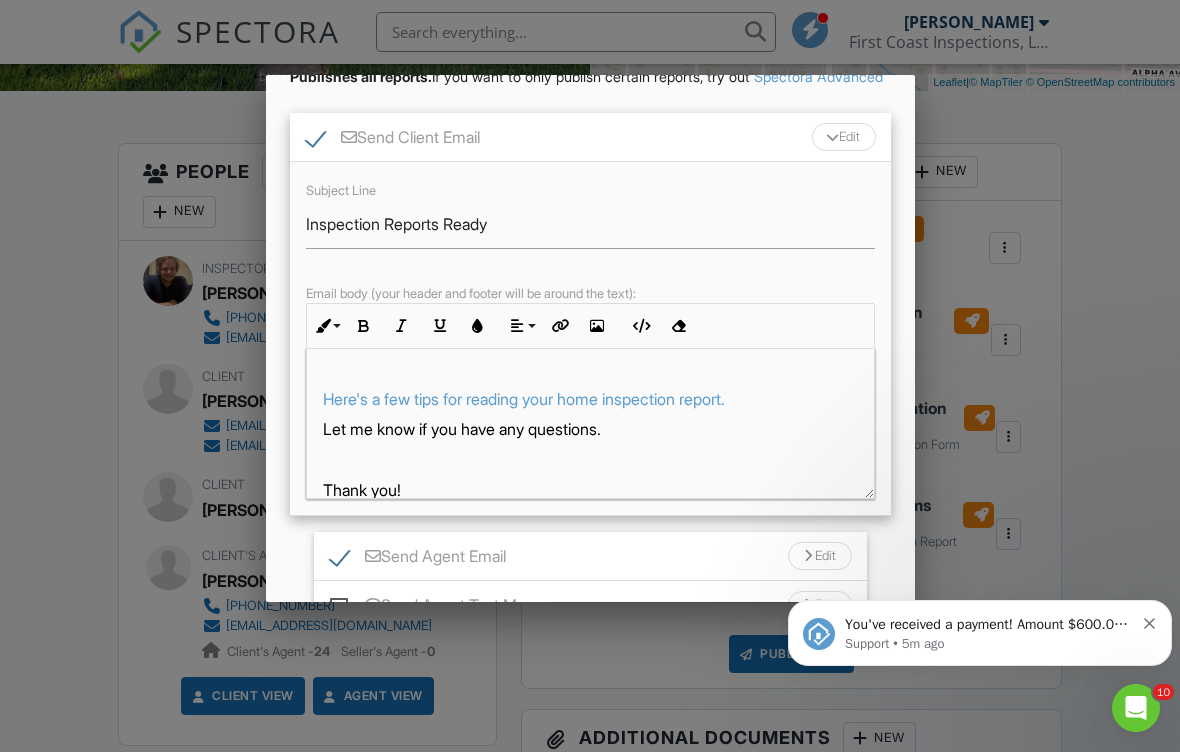 scroll, scrollTop: 199, scrollLeft: 0, axis: vertical 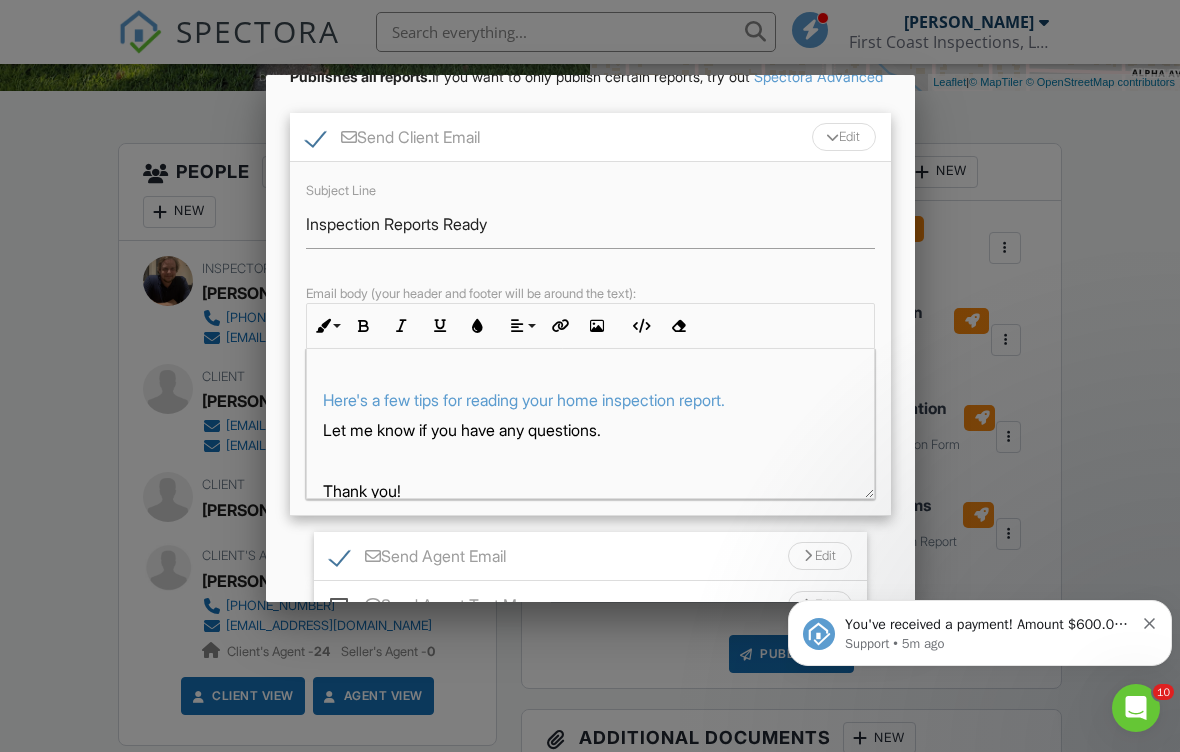 click on "Here's a few tips for reading your home inspection report." at bounding box center [524, 400] 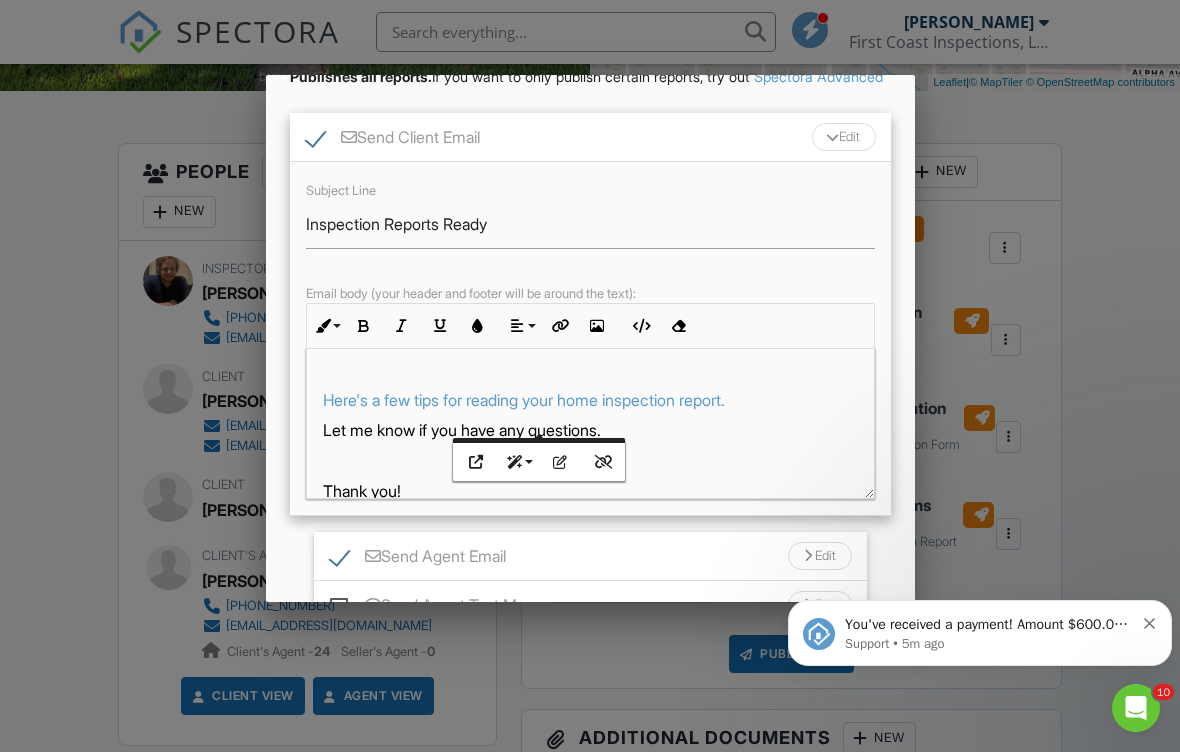 click on "Here's a few tips for reading your home inspection report." at bounding box center [524, 400] 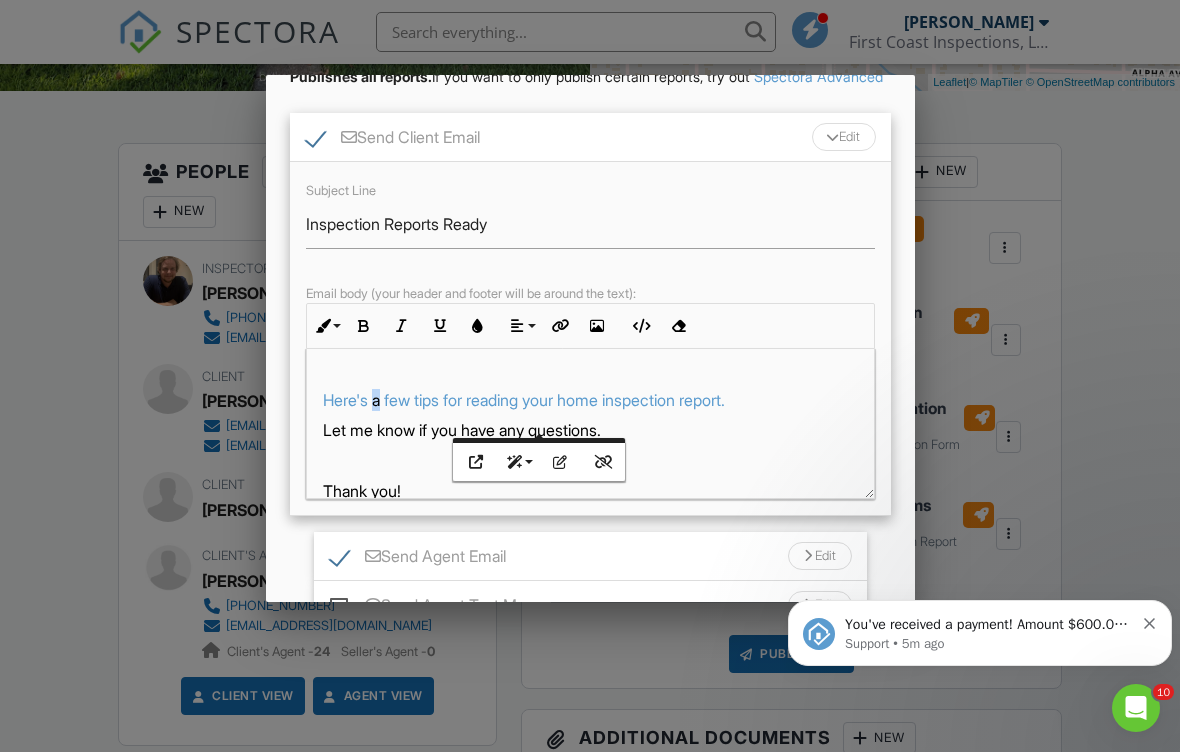 click on "Here's a few tips for reading your home inspection report." at bounding box center (524, 400) 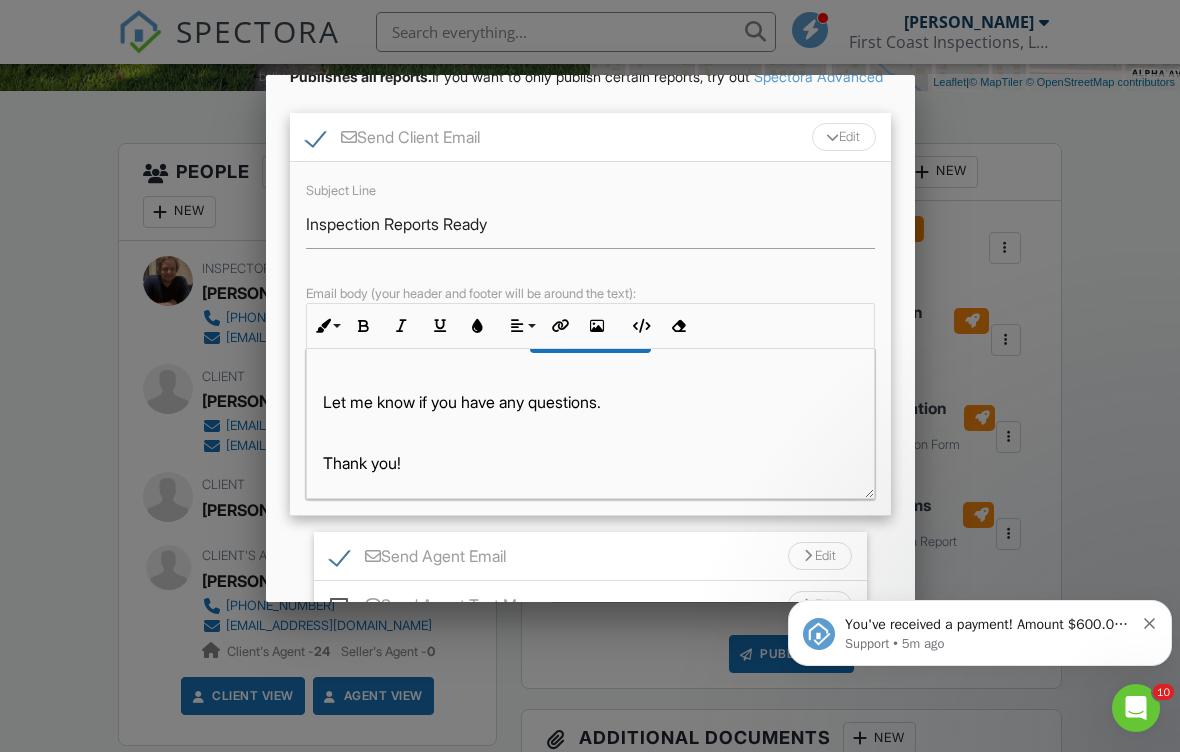 scroll, scrollTop: 163, scrollLeft: 0, axis: vertical 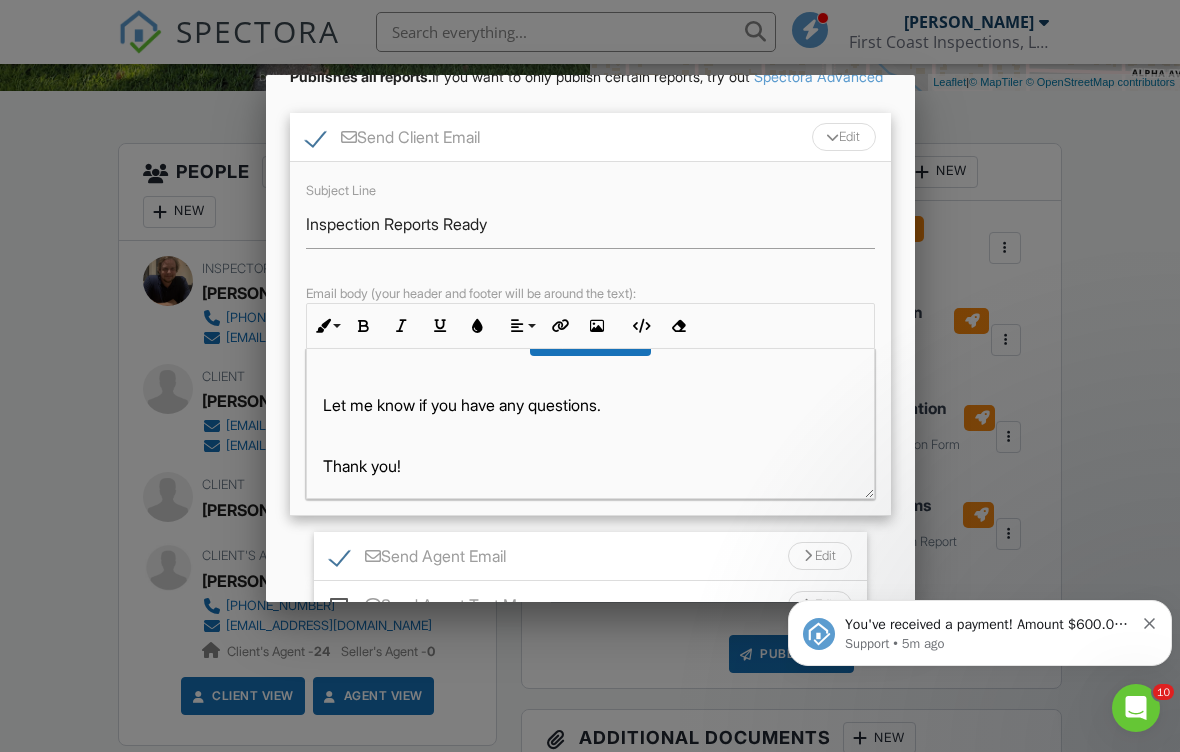 click on "Let me know if you have any questions." at bounding box center (590, 405) 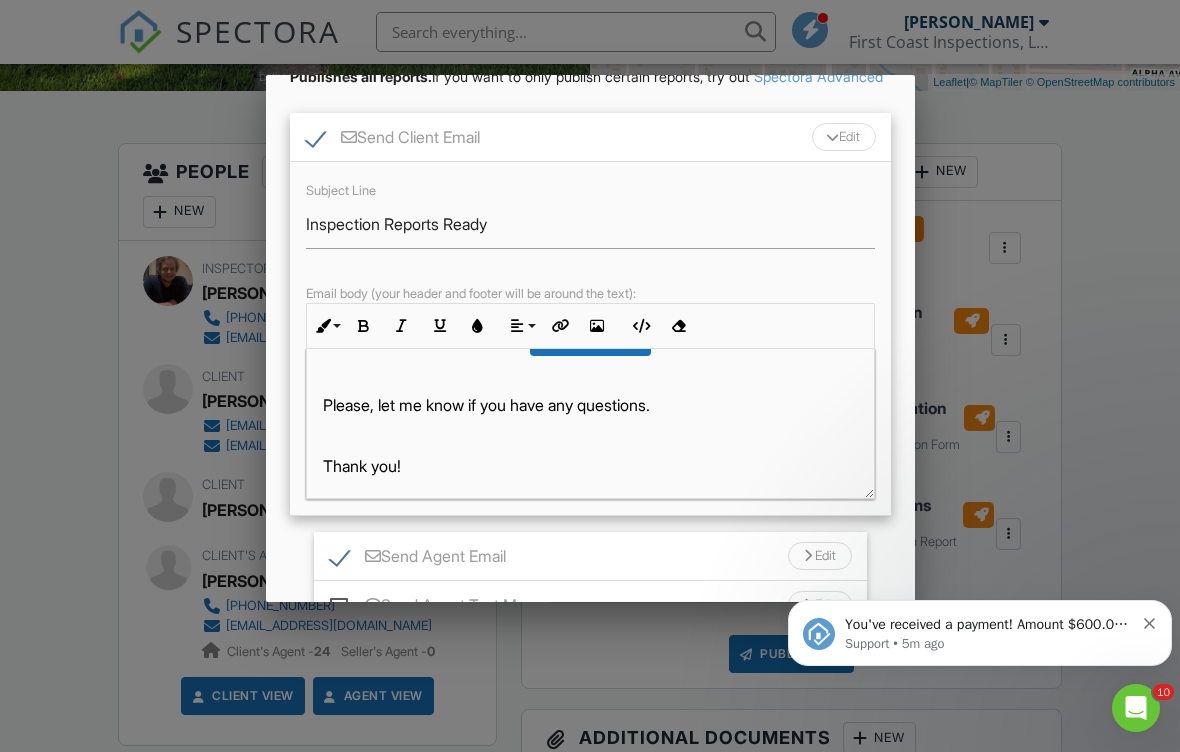 click on "Hi Barbara & Carl, Your inspection reports are ready! View them here: View Report Please, let me know if you have any questions. Thank you!" at bounding box center [590, 343] 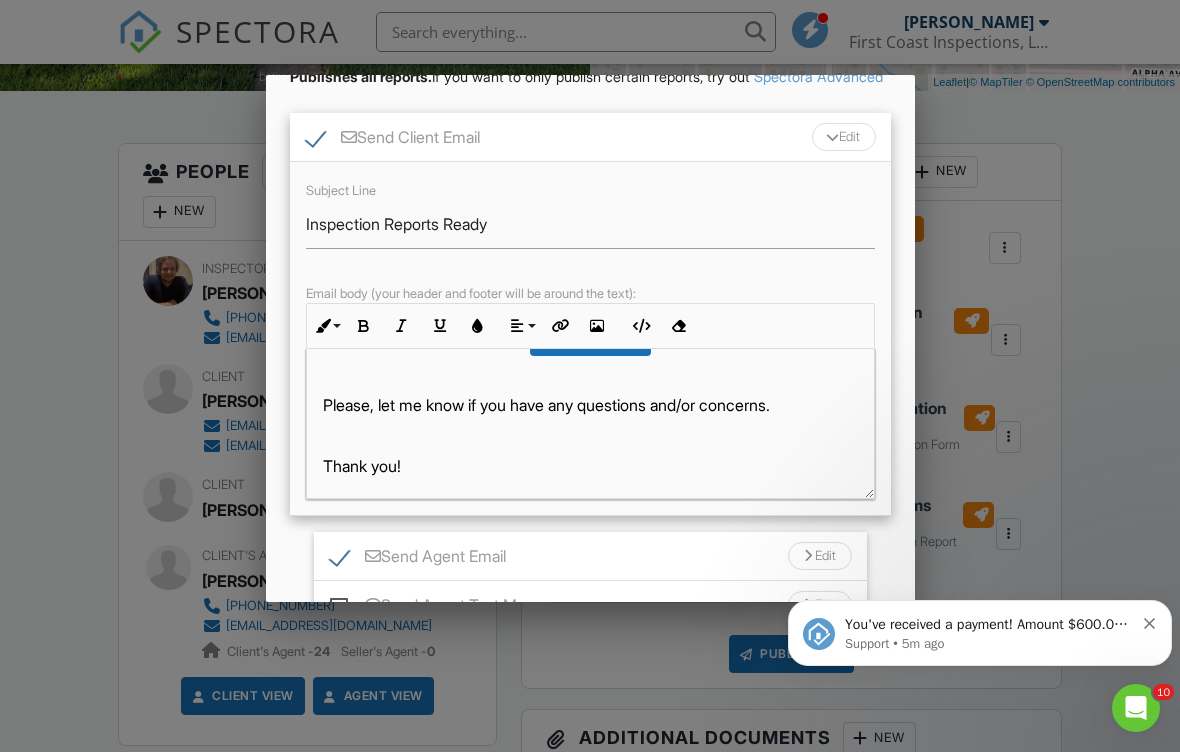 click on "Edit" at bounding box center [844, 137] 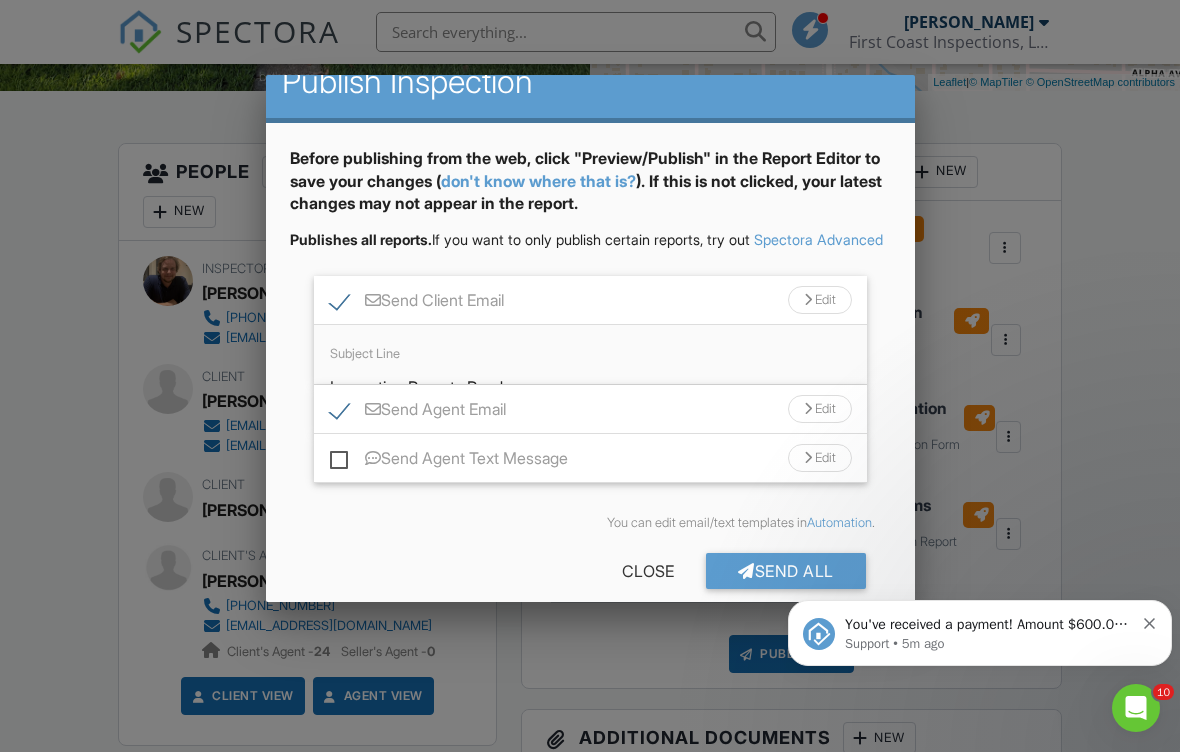 scroll, scrollTop: 0, scrollLeft: 0, axis: both 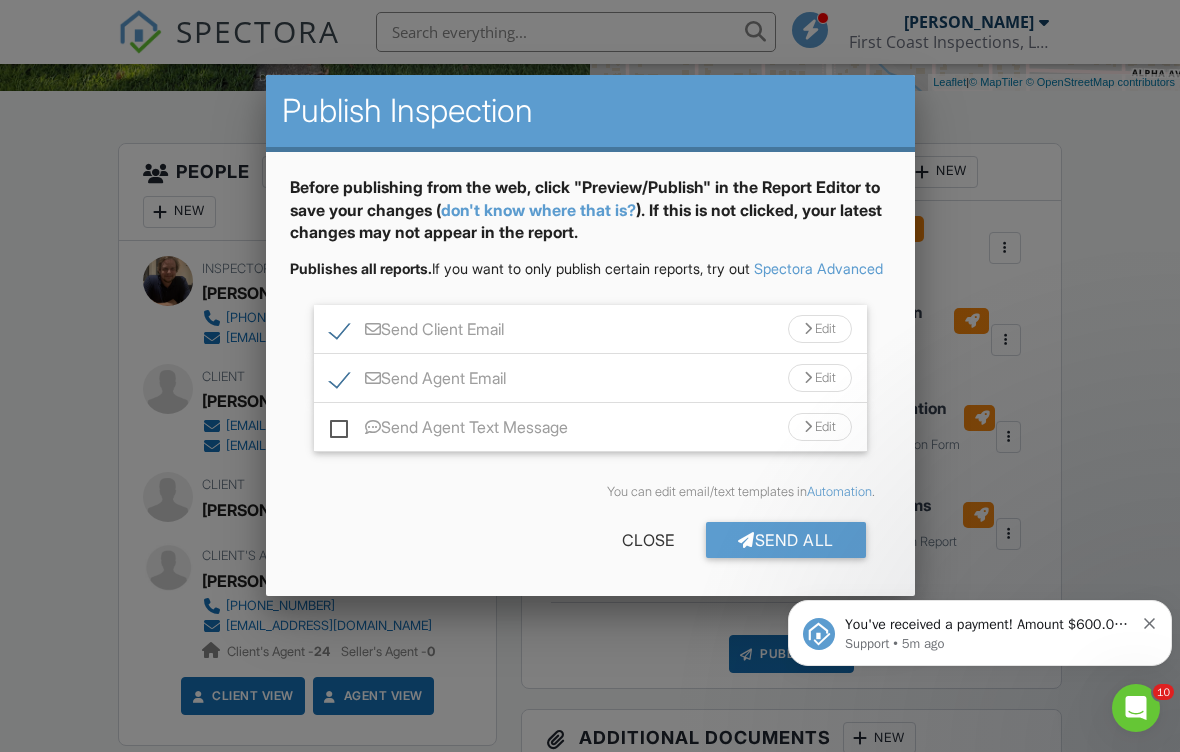 click on "Edit" at bounding box center (820, 378) 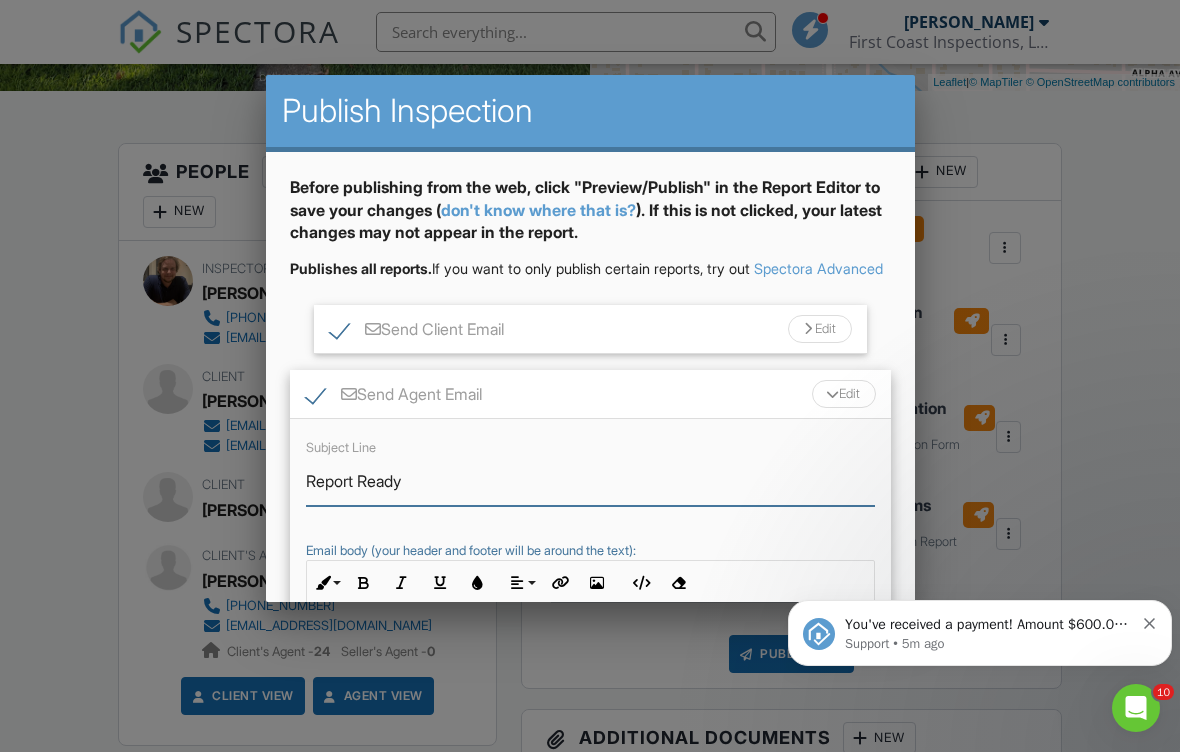 click on "Report Ready" at bounding box center [590, 481] 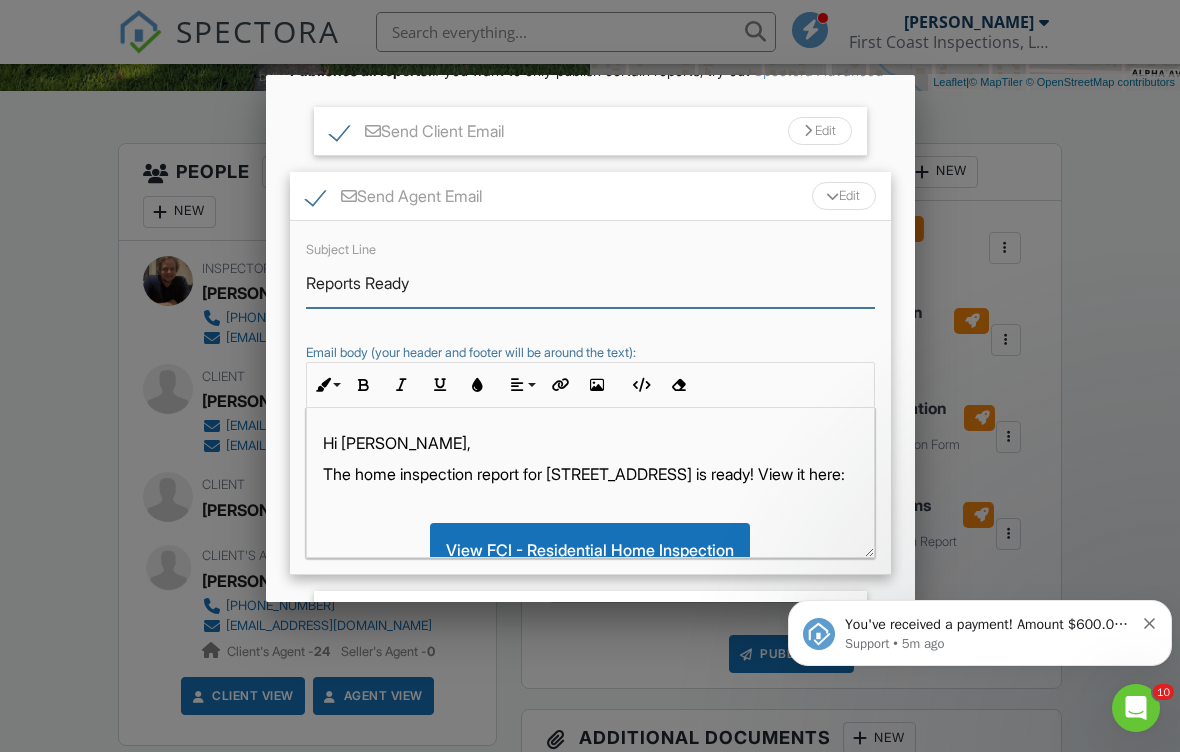 scroll, scrollTop: 196, scrollLeft: 0, axis: vertical 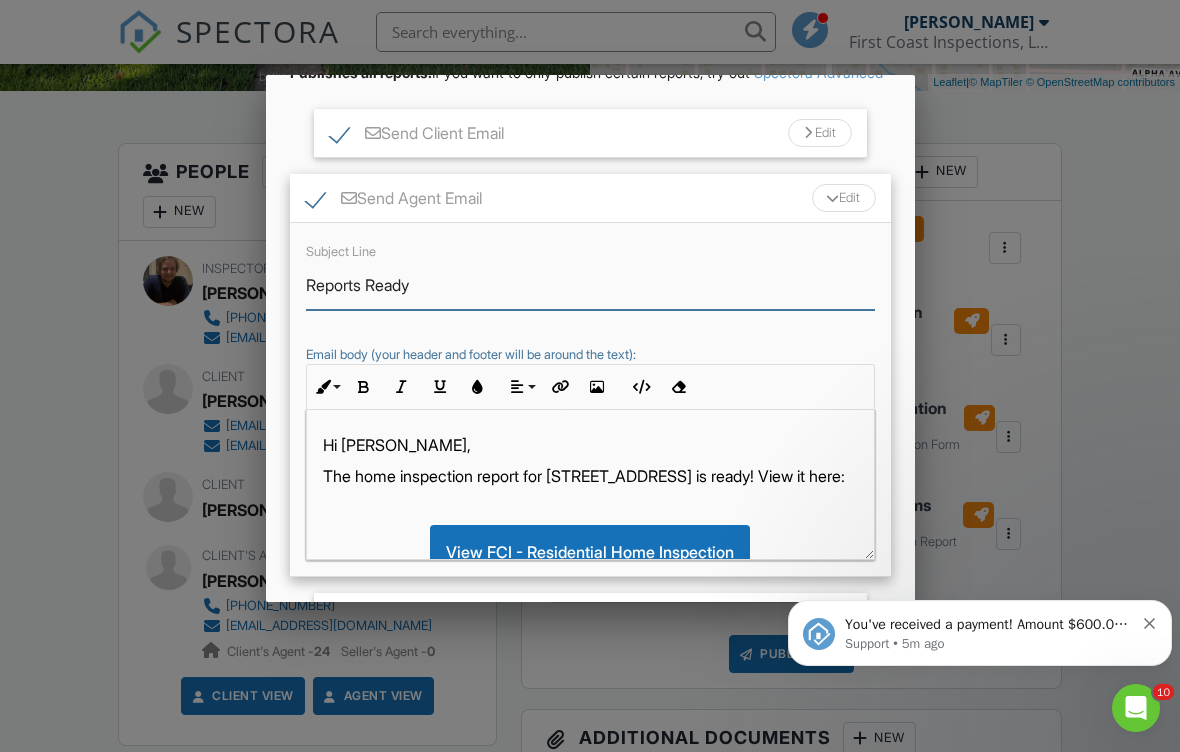 type on "Reports Ready" 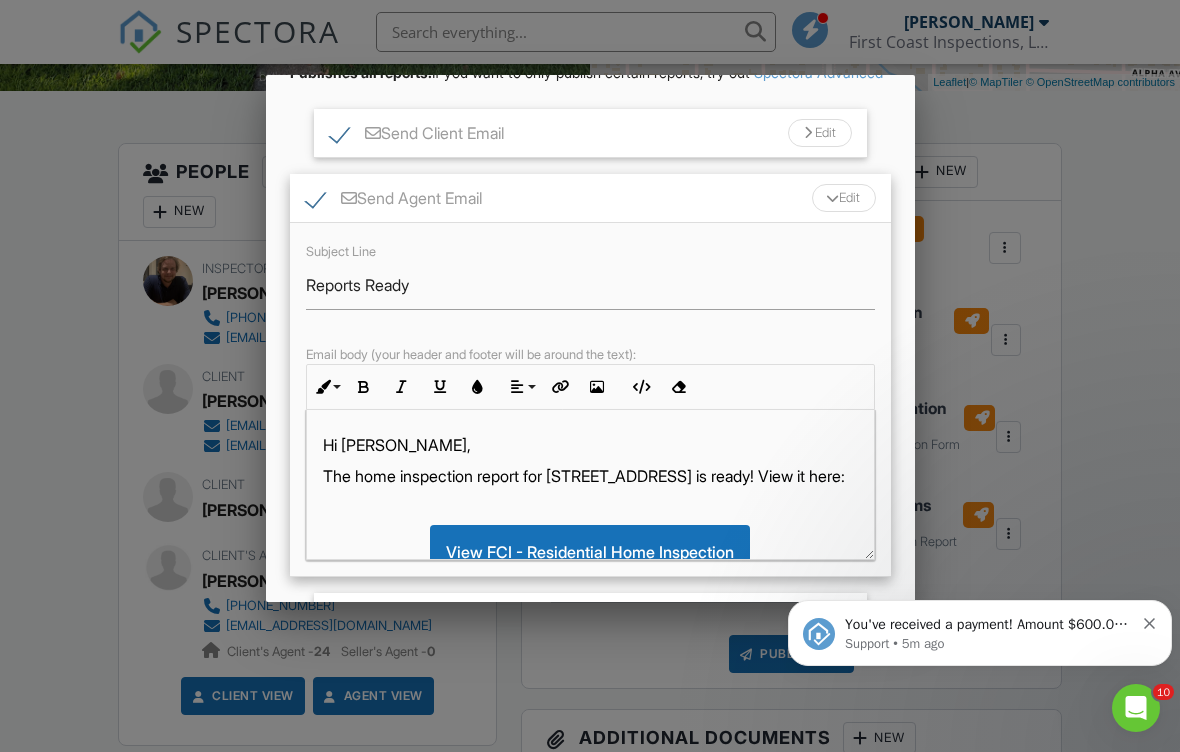click on "The home inspection report for [STREET_ADDRESS] is ready! View it here:" at bounding box center (590, 476) 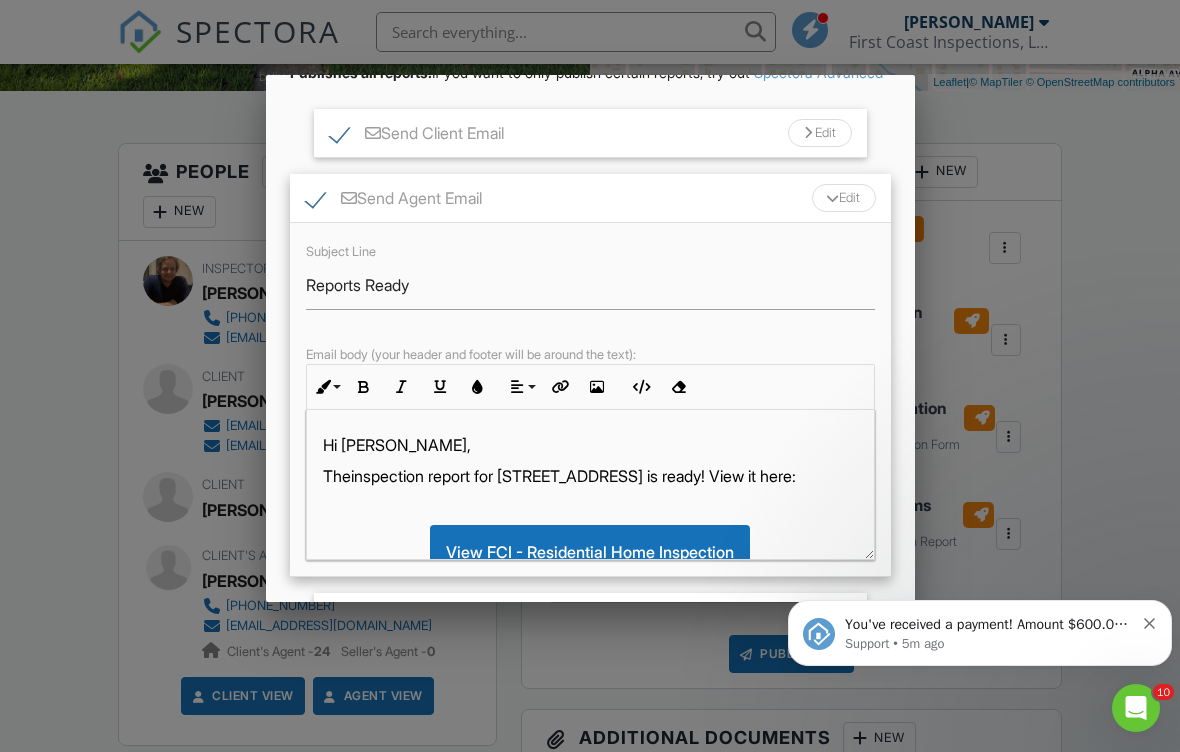 type 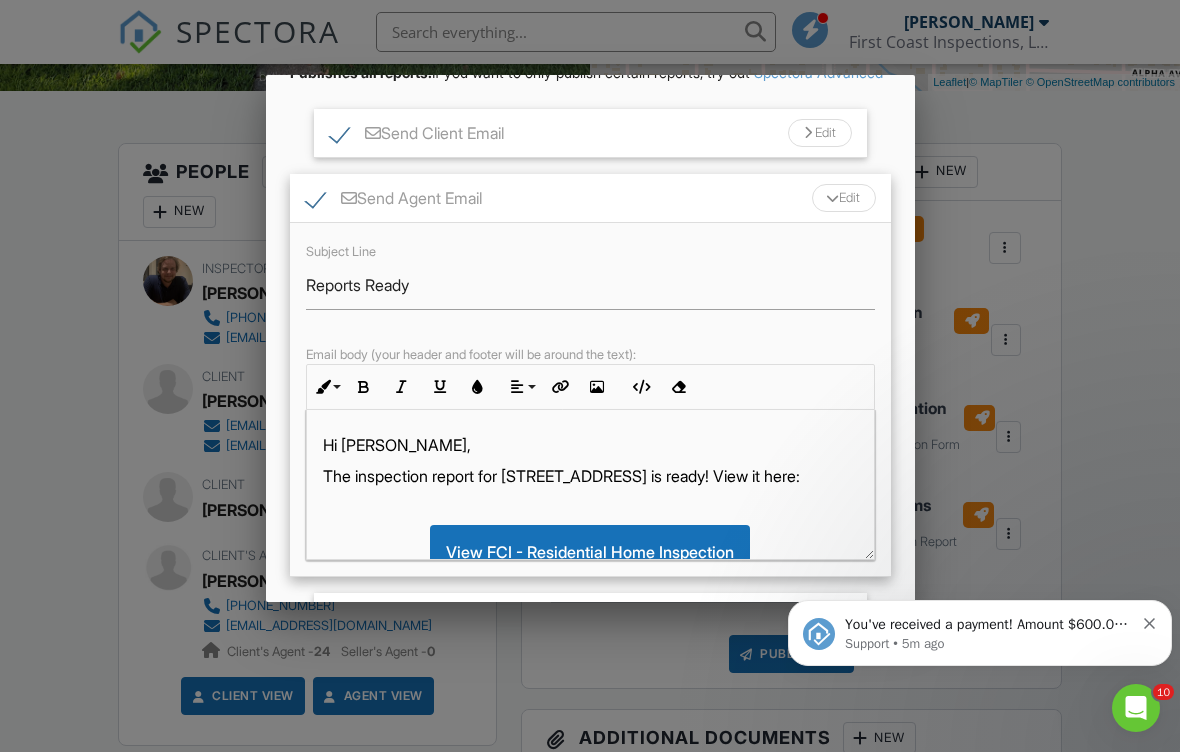 click on "The inspection report for 4818 Astral St is ready! View it here:" at bounding box center (590, 476) 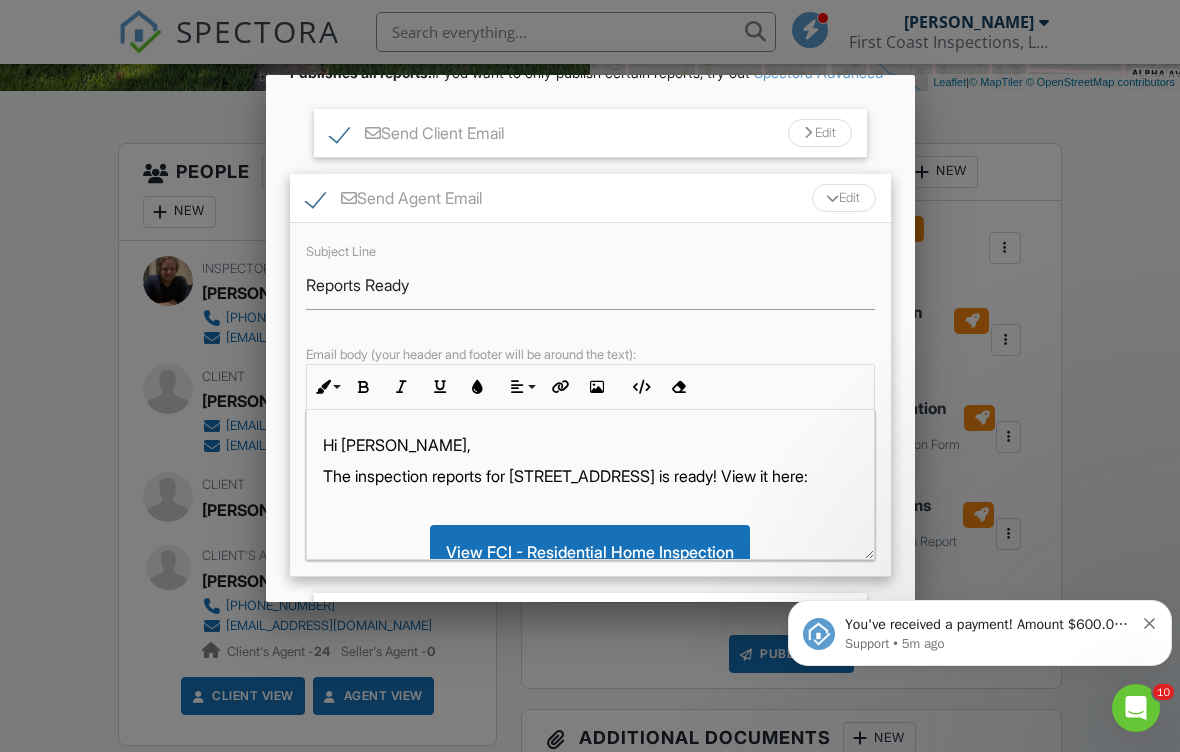 click on "The inspection reports for 4818 Astral St is ready! View it here:" at bounding box center (590, 476) 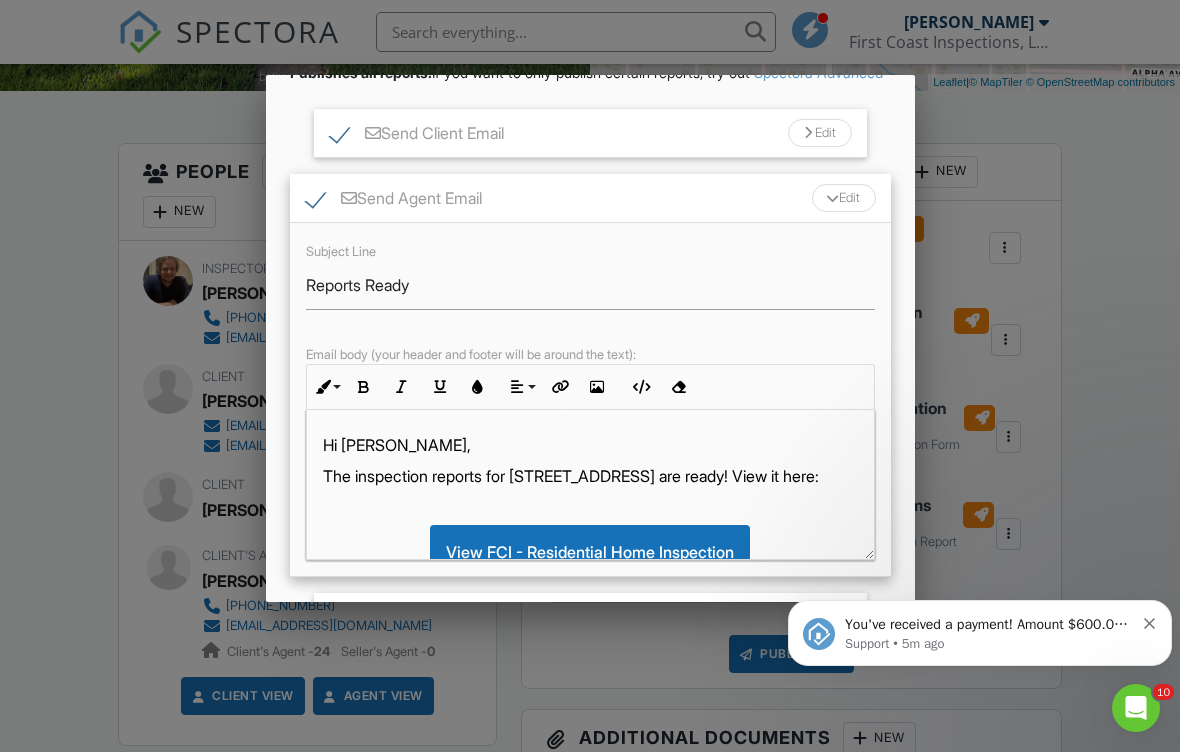 click on "The inspection reports for 4818 Astral St are ready! View it here:" at bounding box center [590, 476] 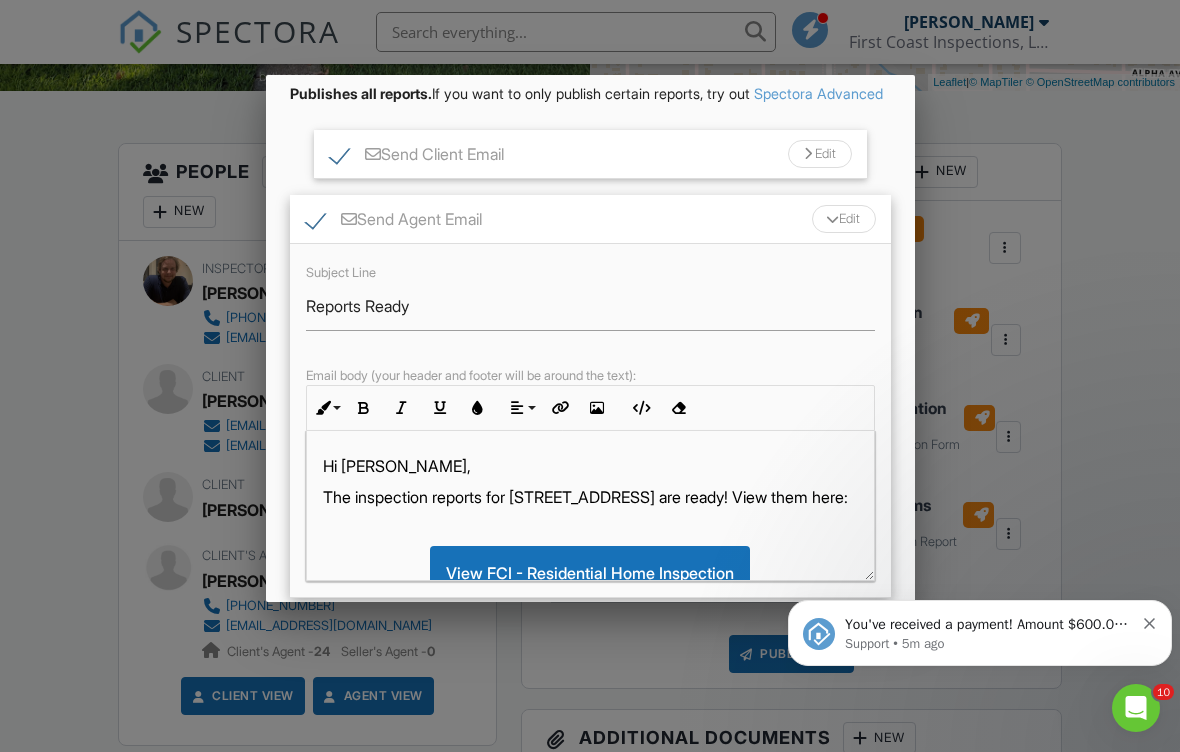 scroll, scrollTop: 136, scrollLeft: 0, axis: vertical 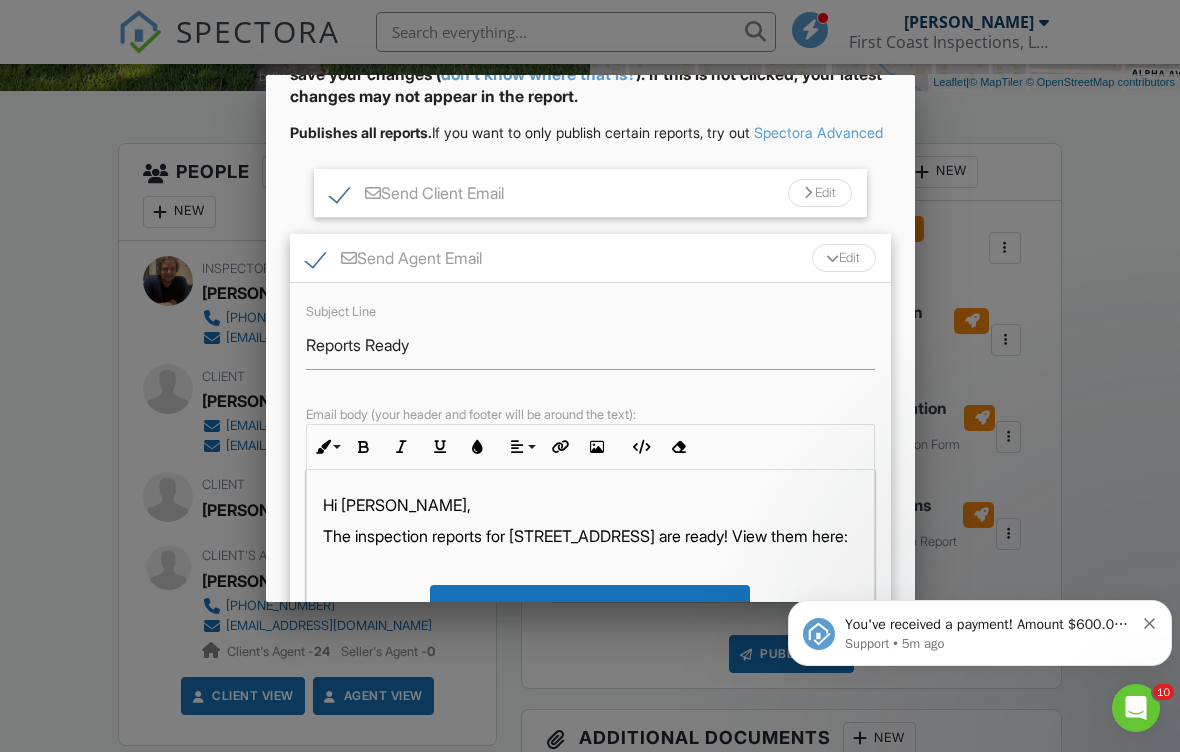 click on "Edit" at bounding box center (844, 258) 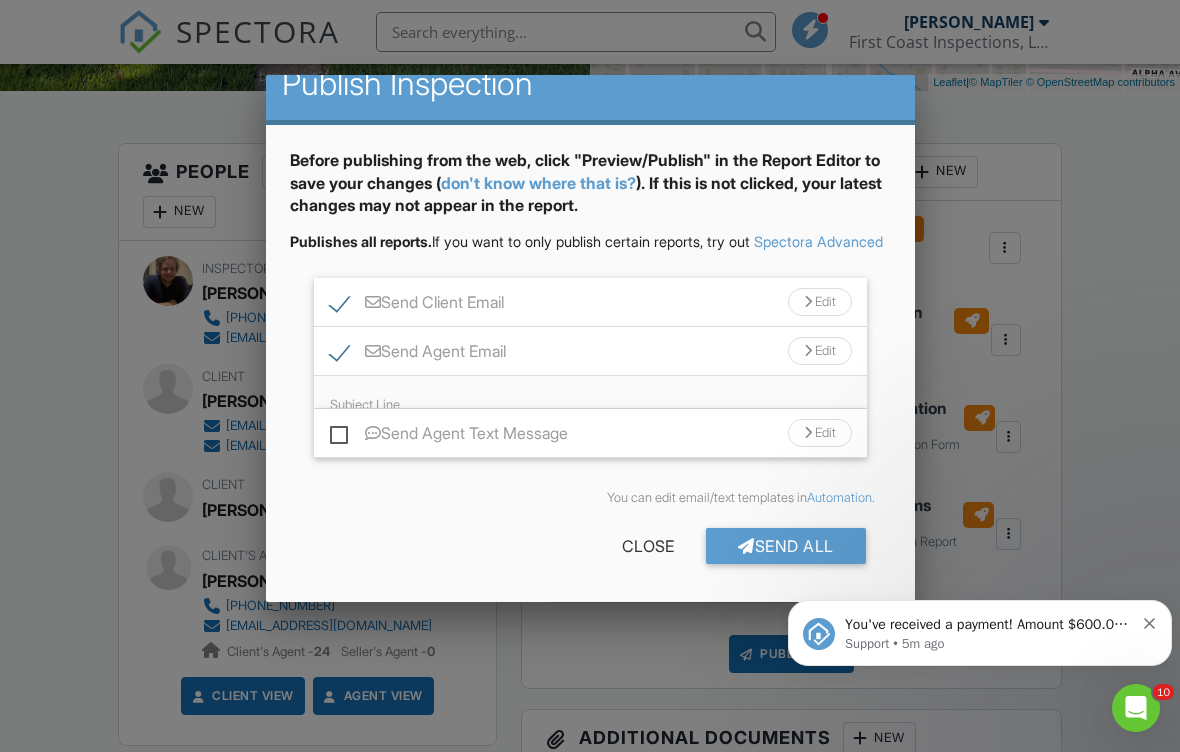 scroll, scrollTop: 0, scrollLeft: 0, axis: both 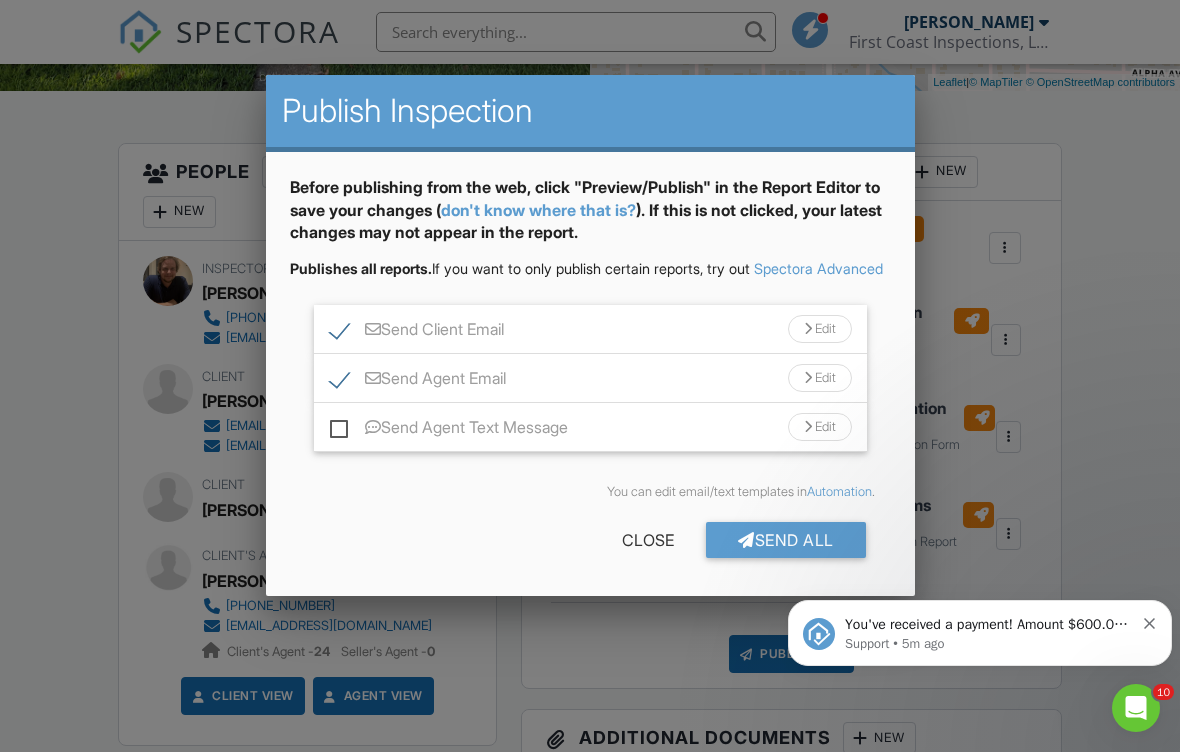click on "Edit" at bounding box center [820, 329] 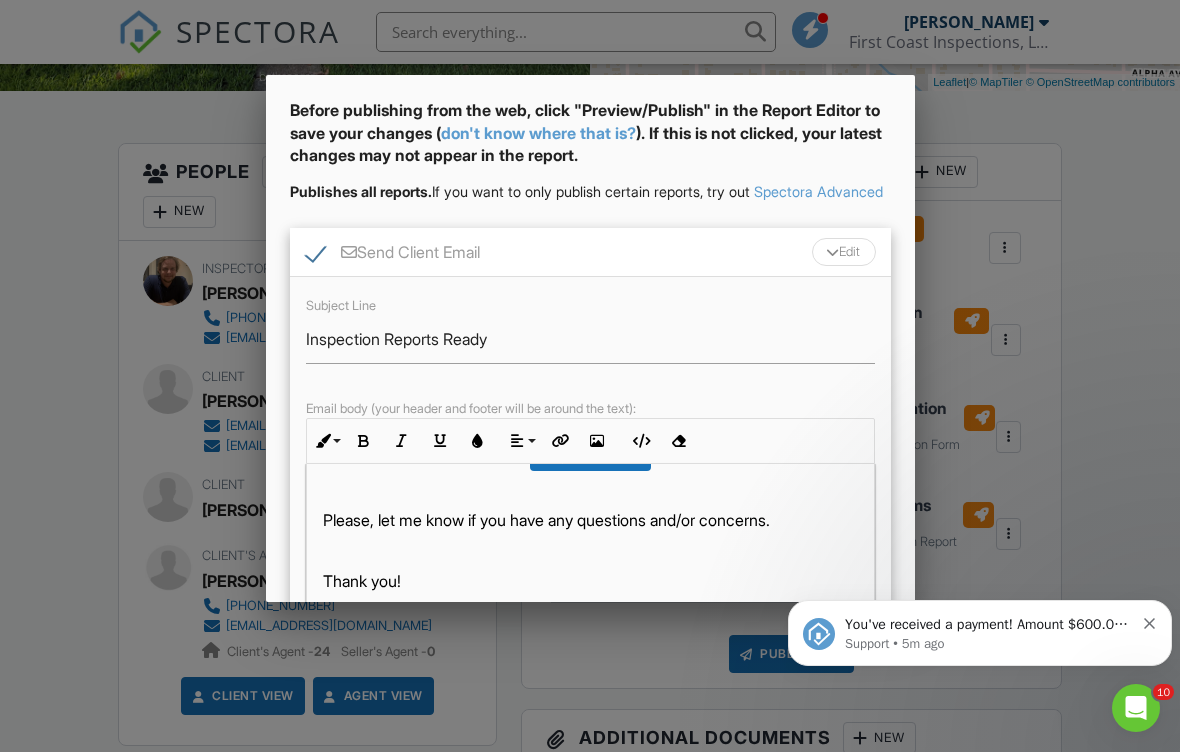 scroll, scrollTop: 164, scrollLeft: 0, axis: vertical 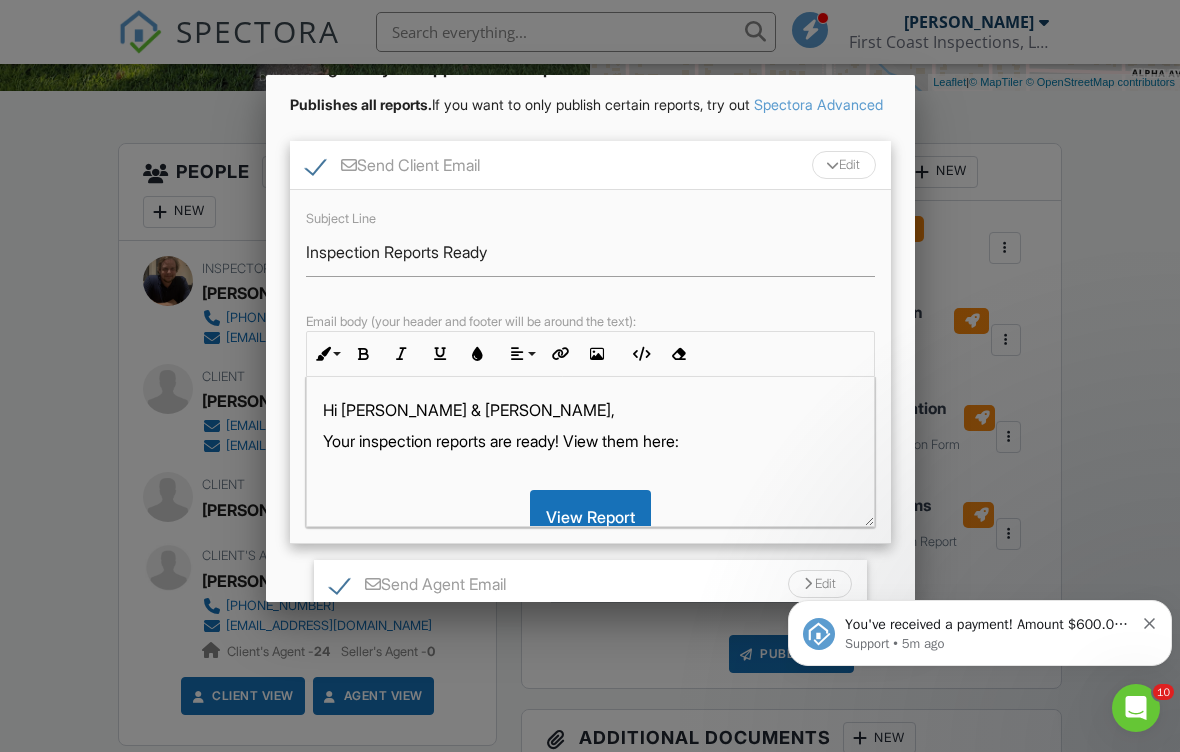 click on "Your inspection reports are ready! View them here:" at bounding box center (590, 441) 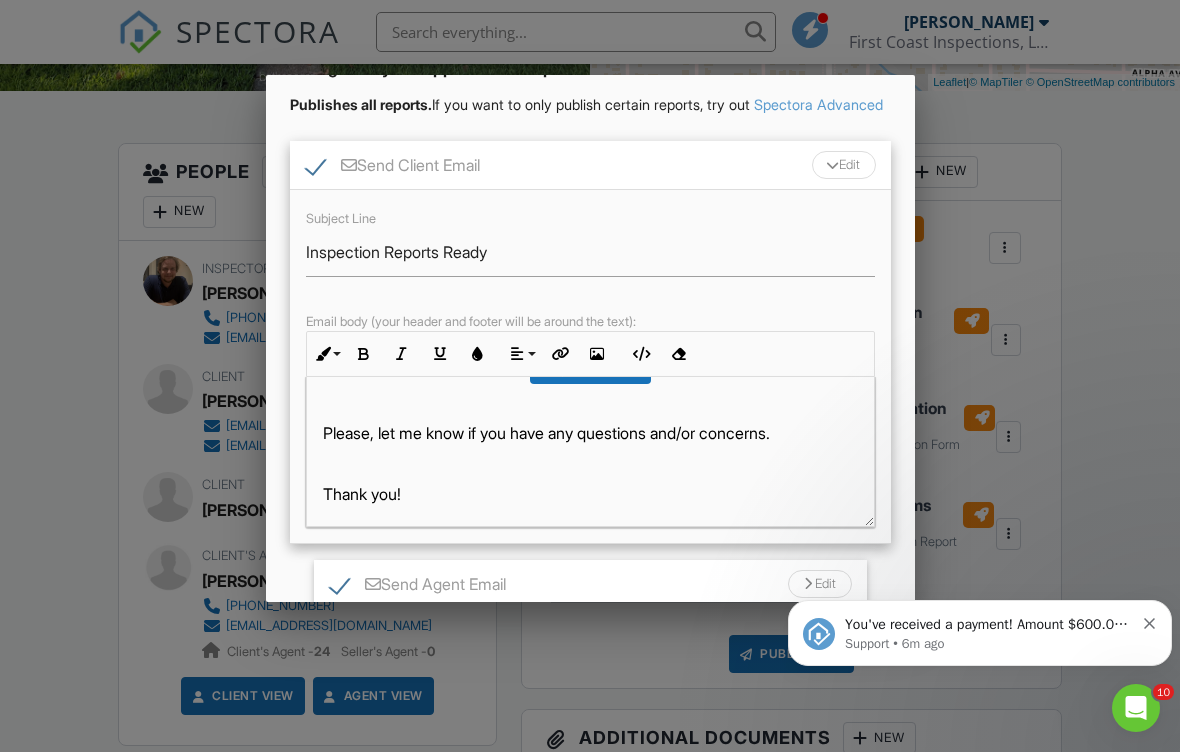 scroll, scrollTop: 163, scrollLeft: 0, axis: vertical 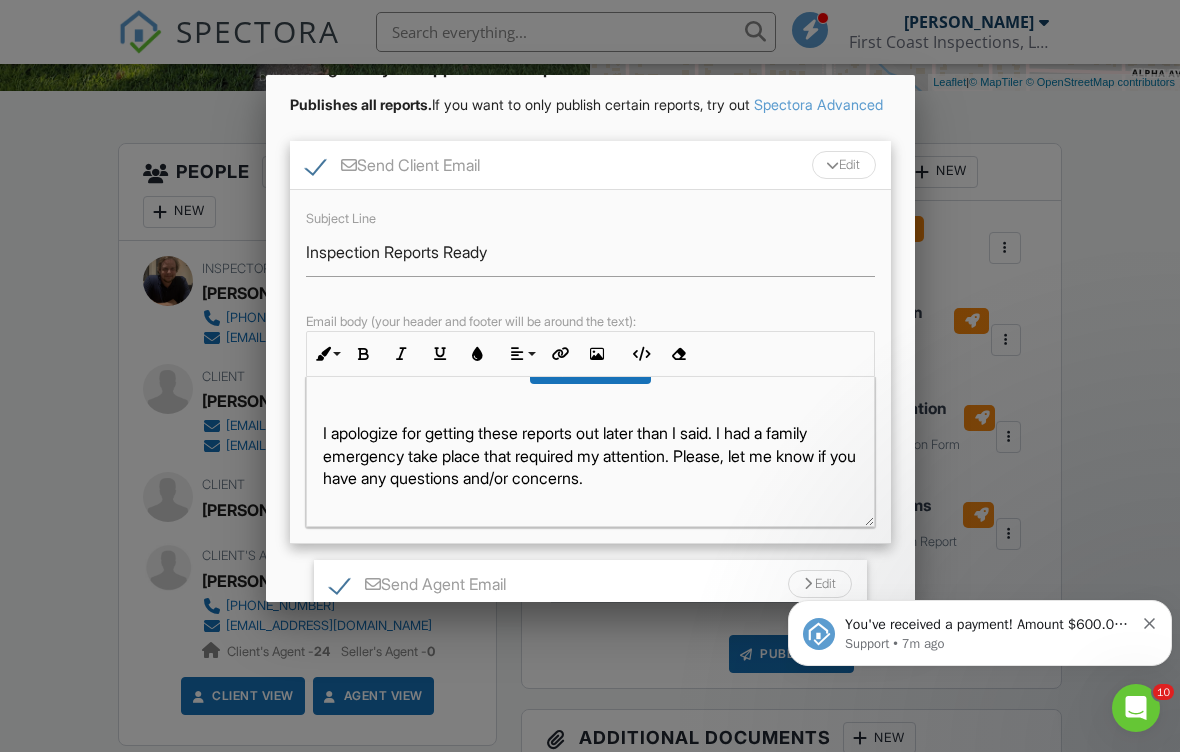click at bounding box center [590, 508] 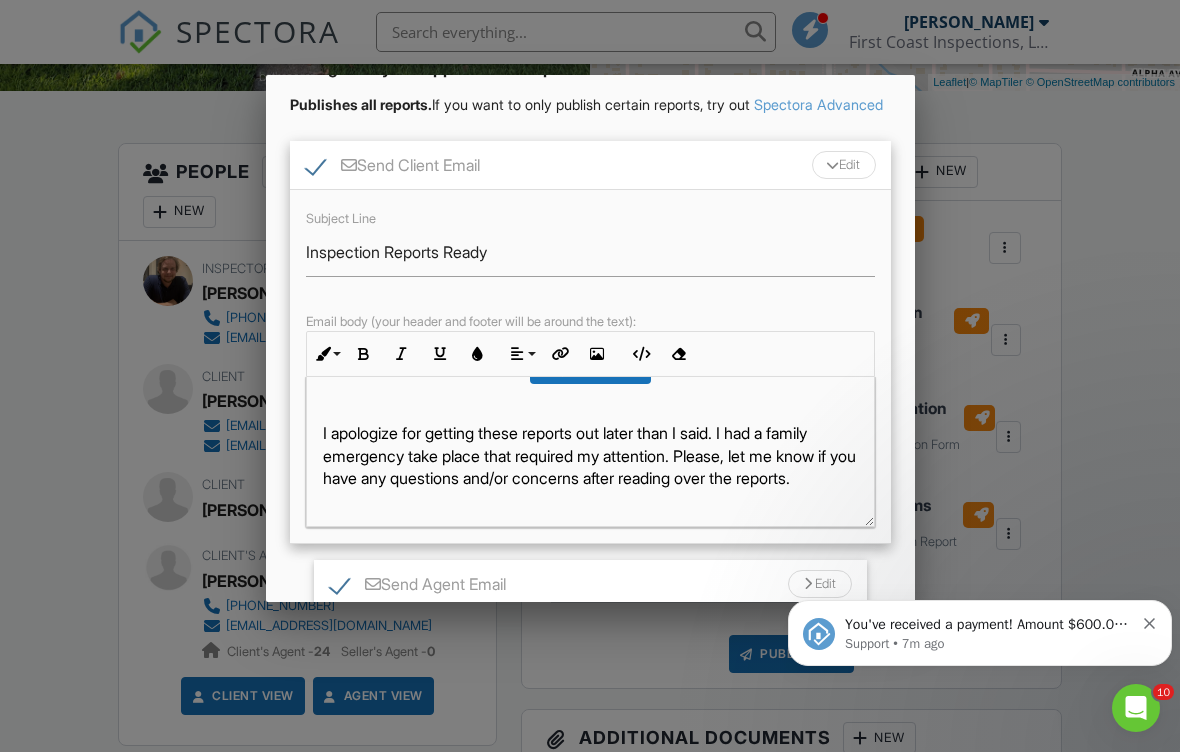 click on "I apologize for getting these reports out later than I said. I had a family emergency take place that required my attention. Please, let me know if you have any questions and/or concerns after reading over the reports." at bounding box center (590, 455) 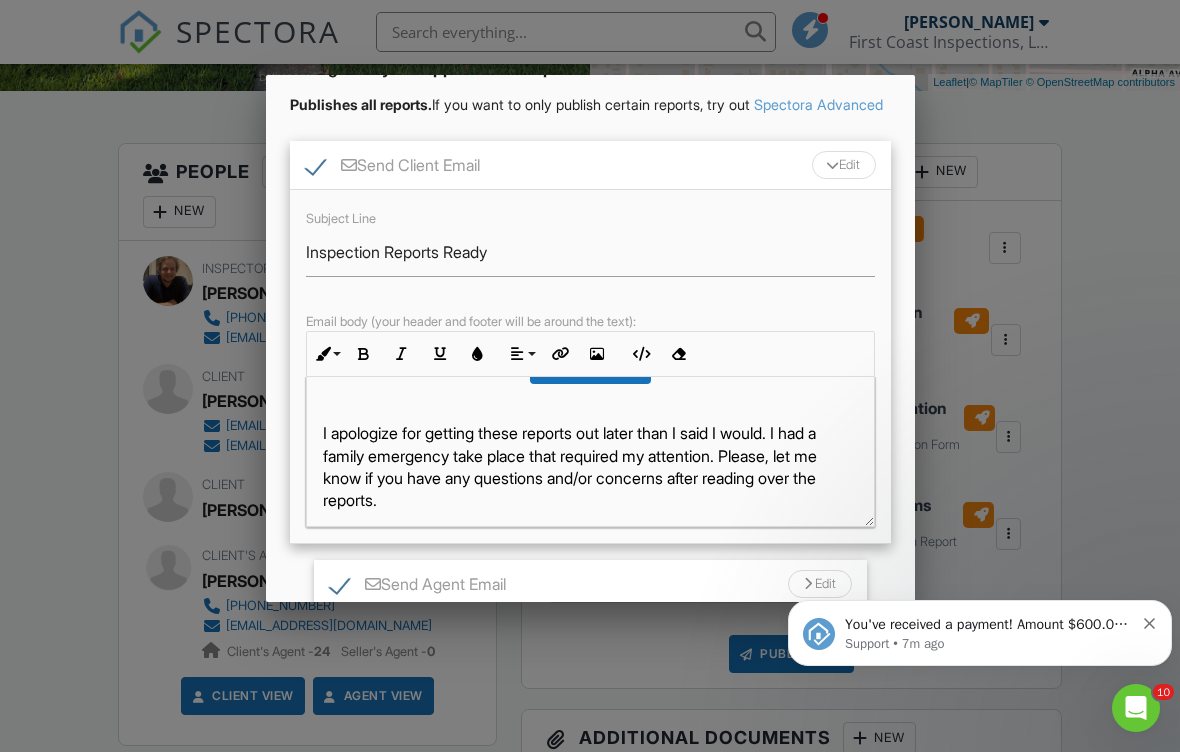 click on "I apologize for getting these reports out later than I said I would. I had a family emergency take place that required my attention. Please, let me know if you have any questions and/or concerns after reading over the reports." at bounding box center (590, 467) 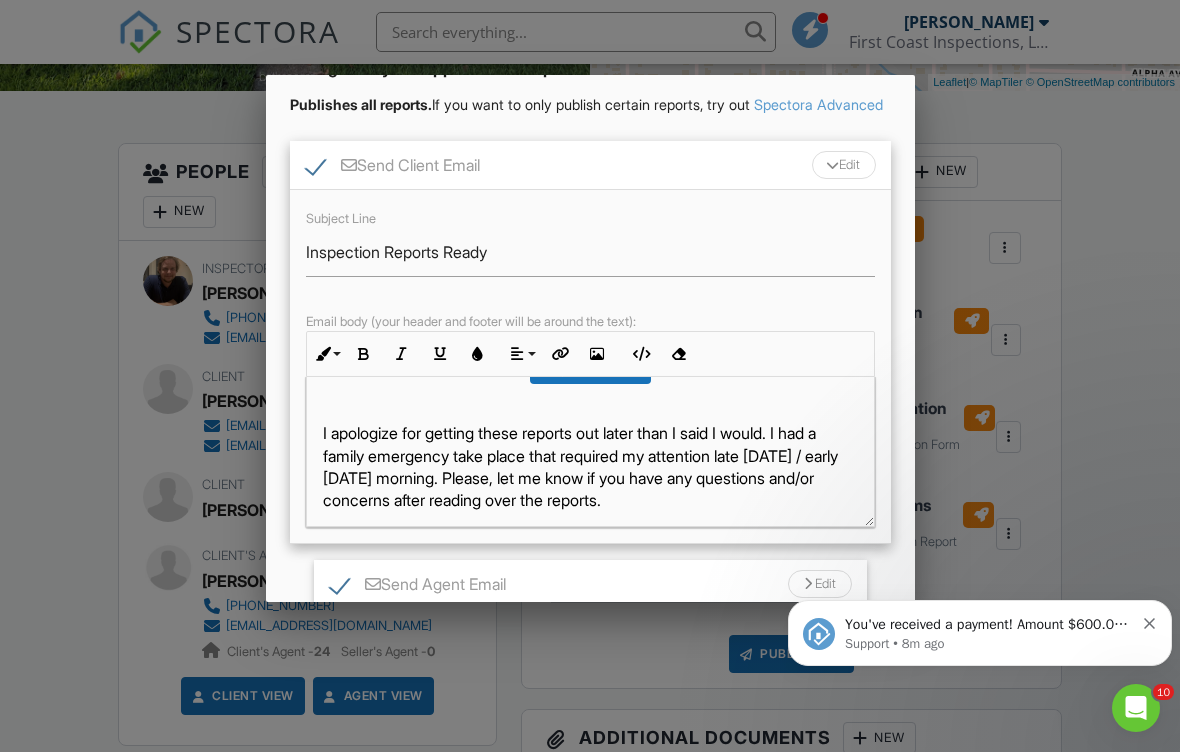 click at bounding box center [590, 531] 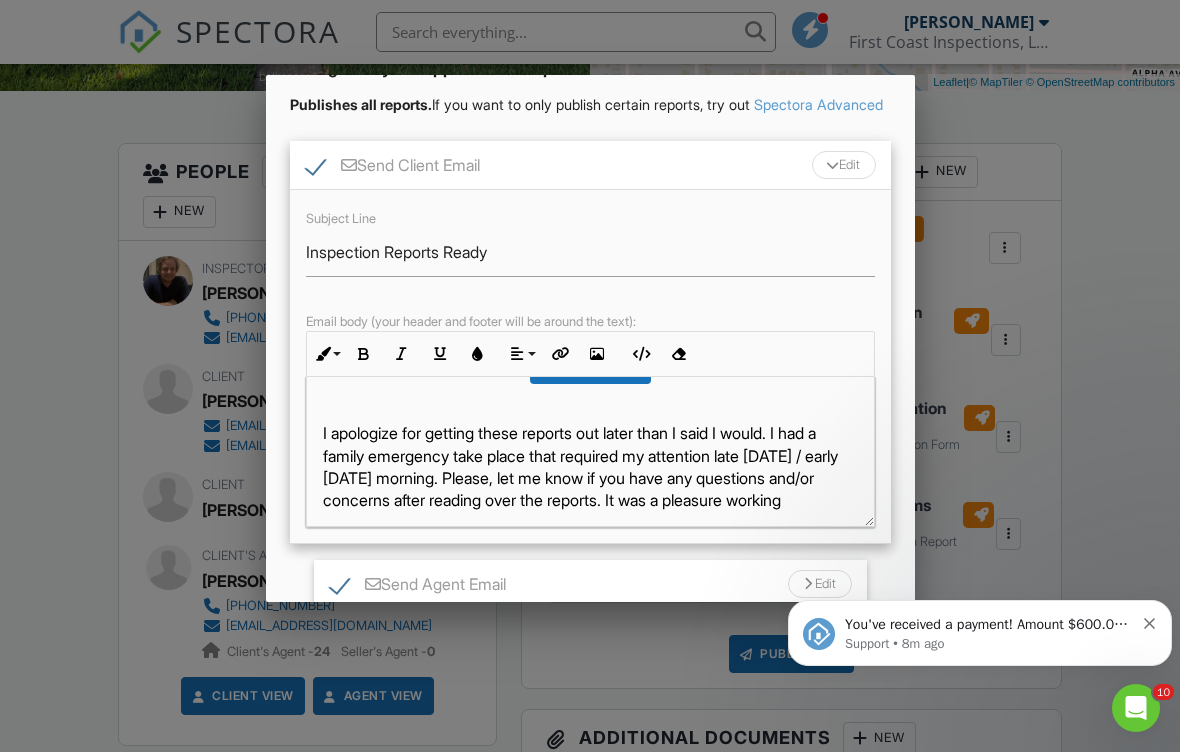 scroll, scrollTop: 166, scrollLeft: 0, axis: vertical 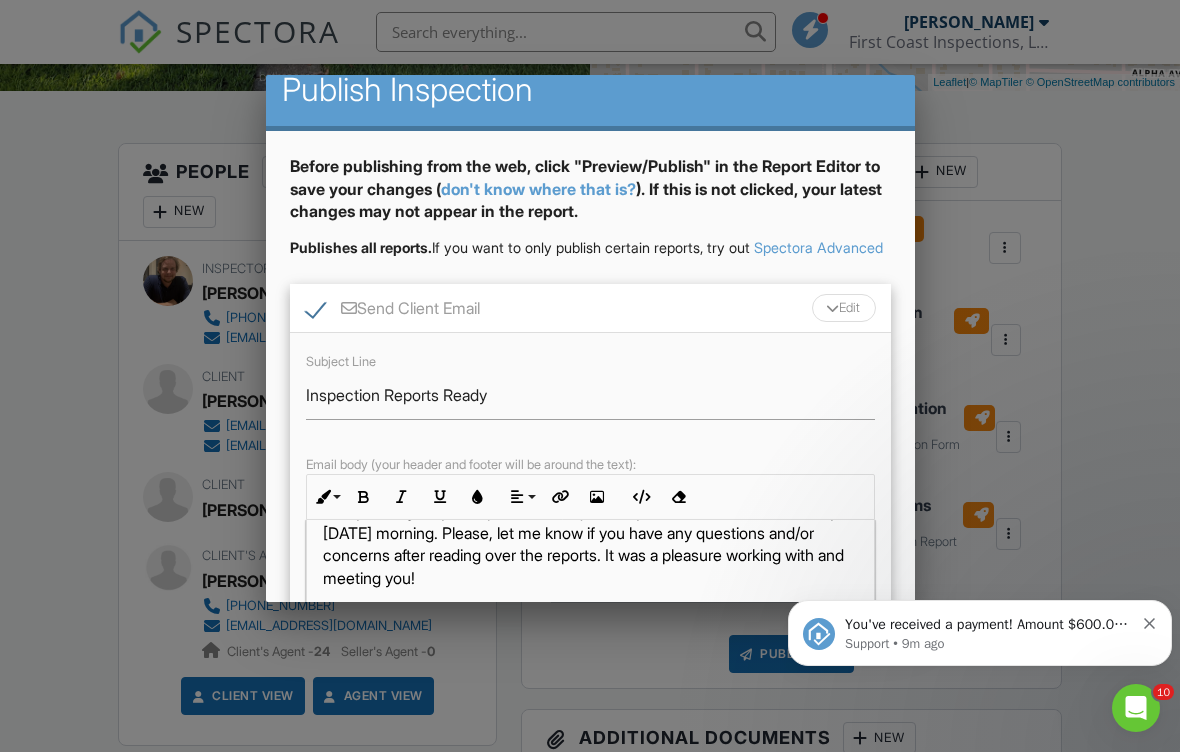 click on "Edit" at bounding box center [844, 308] 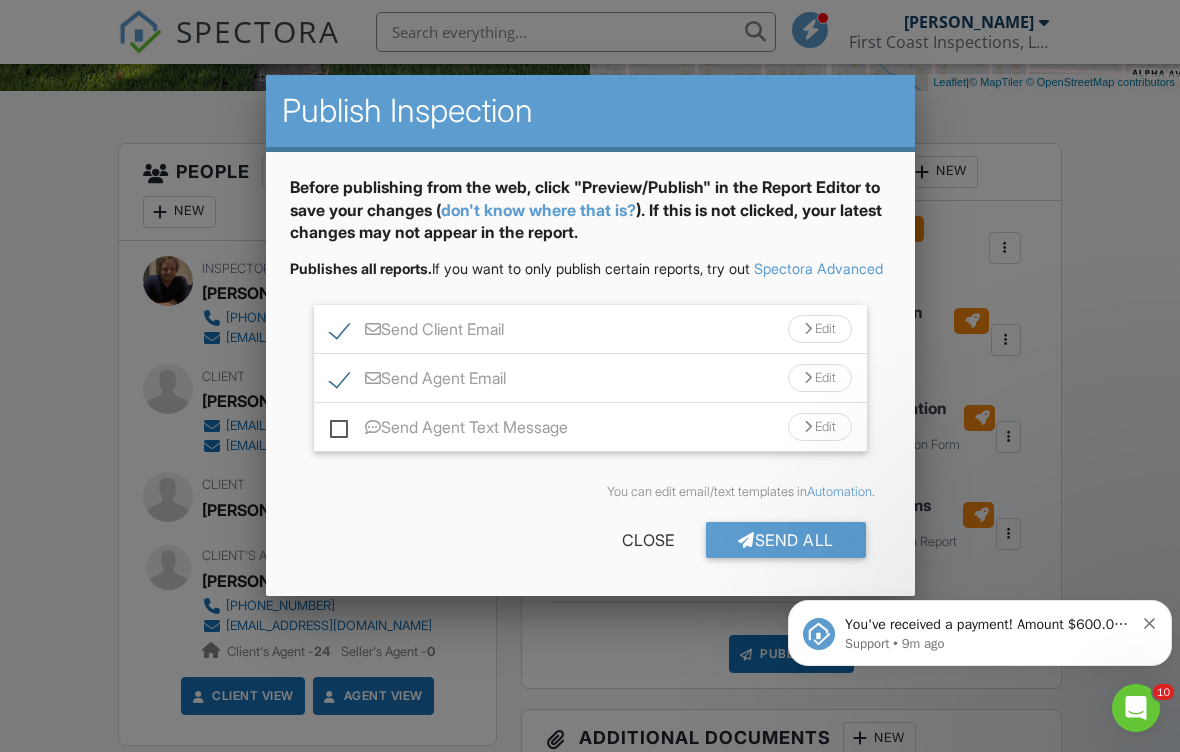 scroll, scrollTop: 0, scrollLeft: 0, axis: both 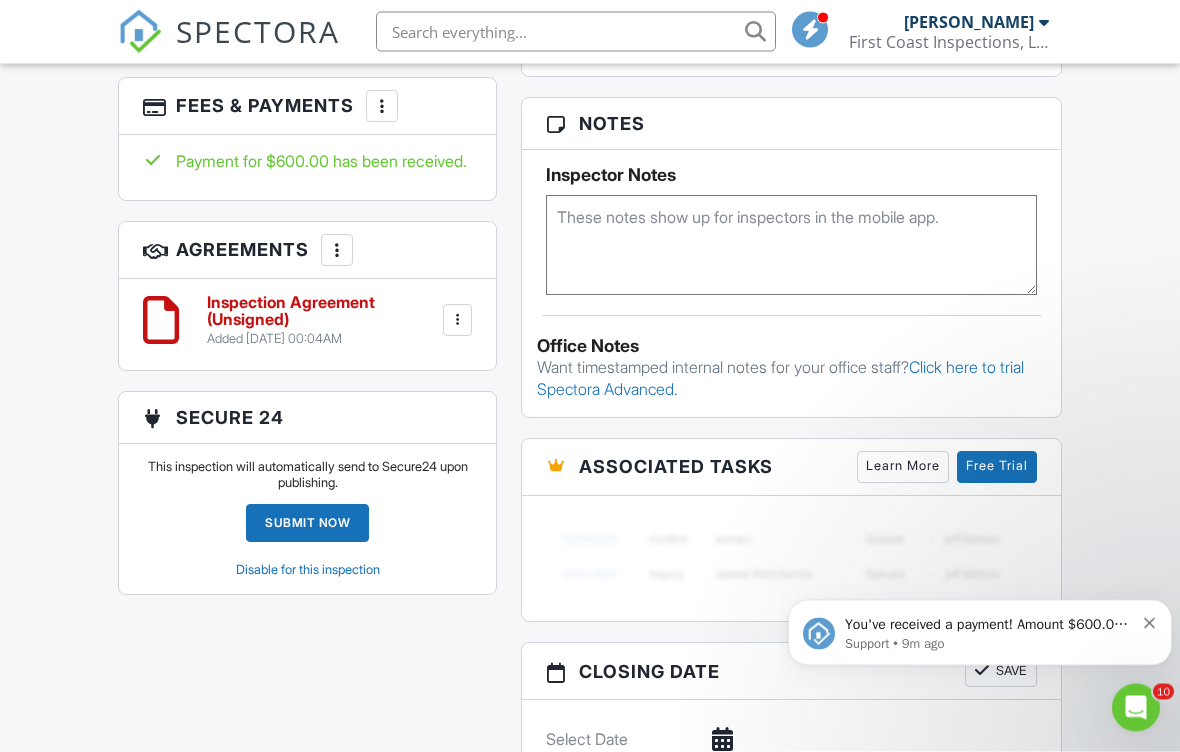 click 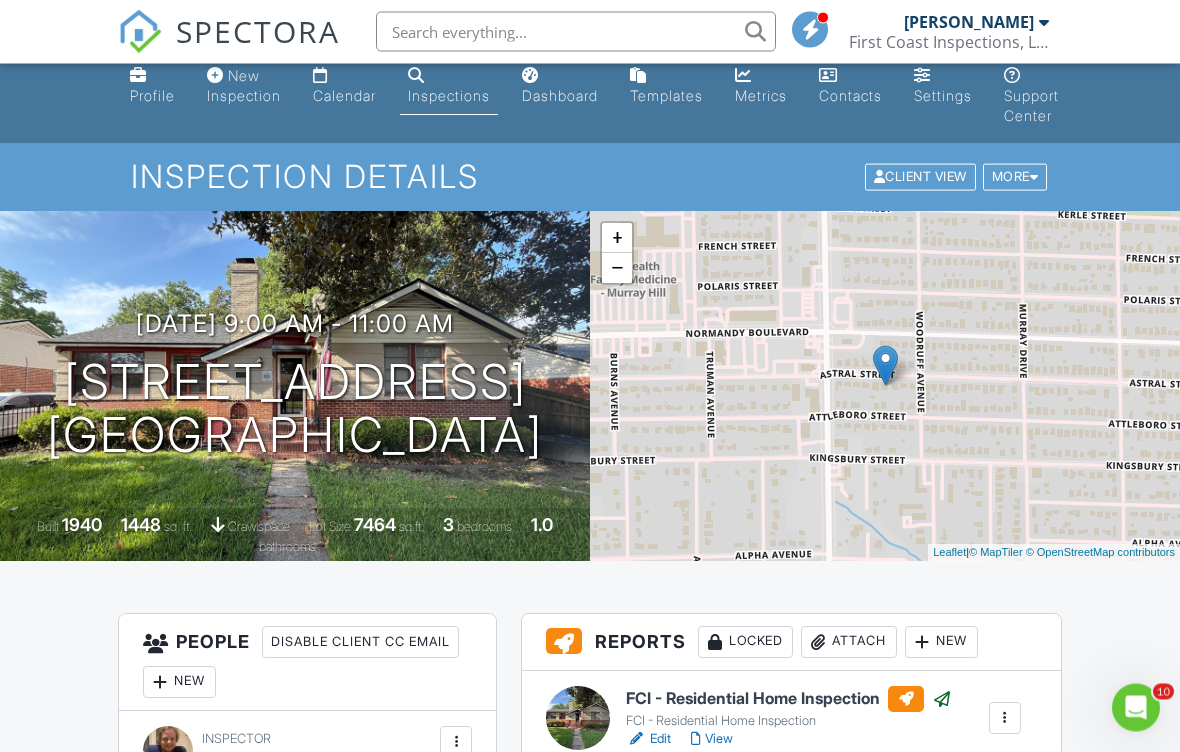 scroll, scrollTop: 0, scrollLeft: 0, axis: both 